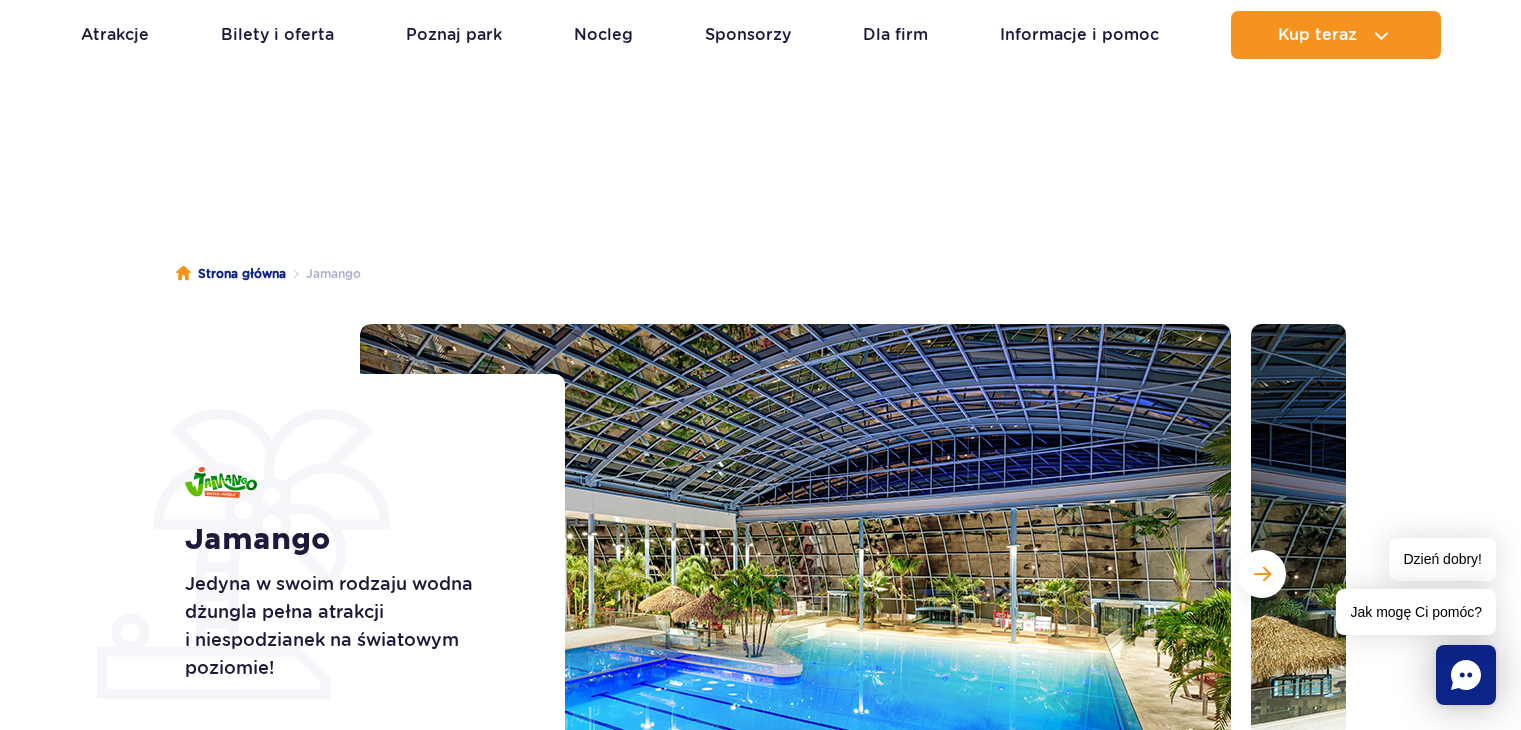 scroll, scrollTop: 100, scrollLeft: 0, axis: vertical 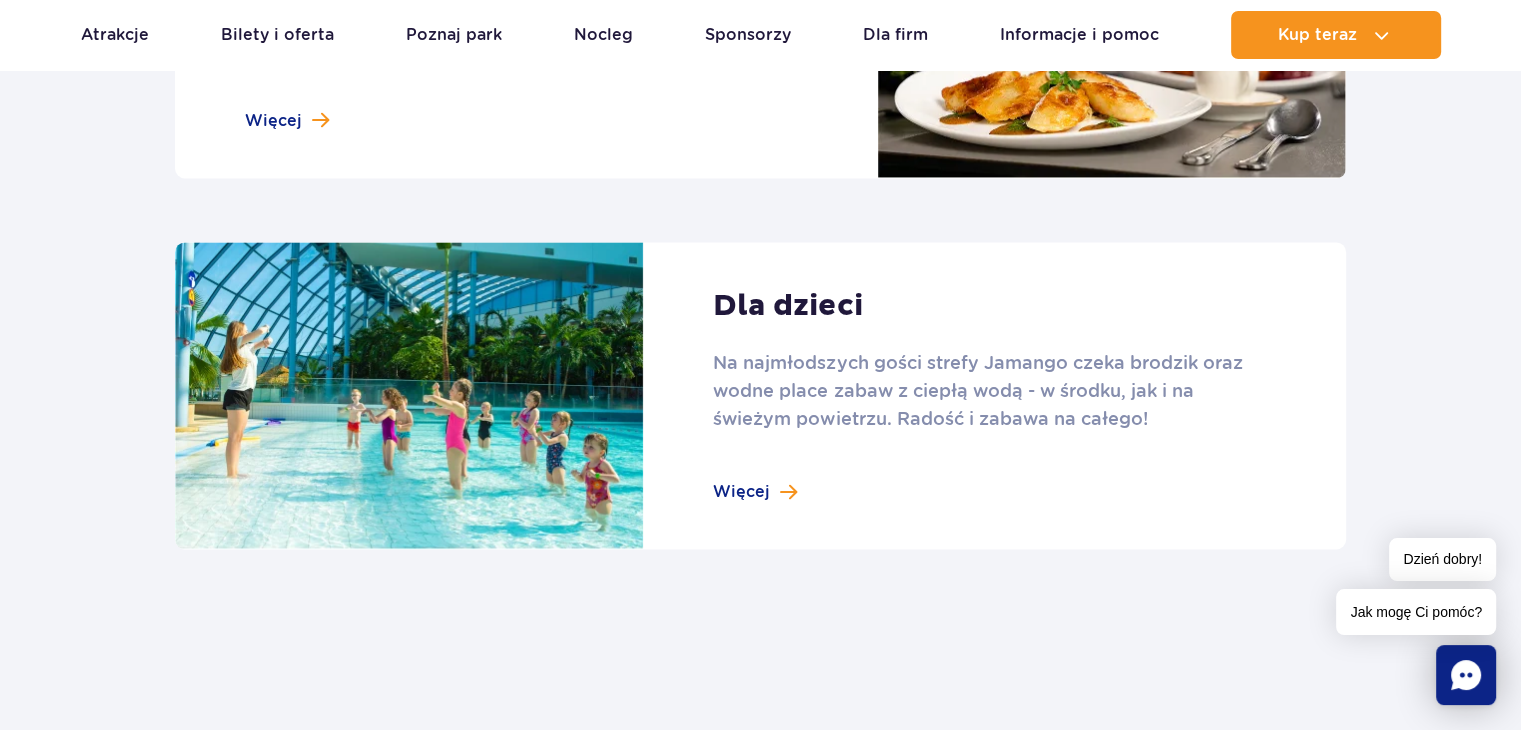 click at bounding box center (760, 396) 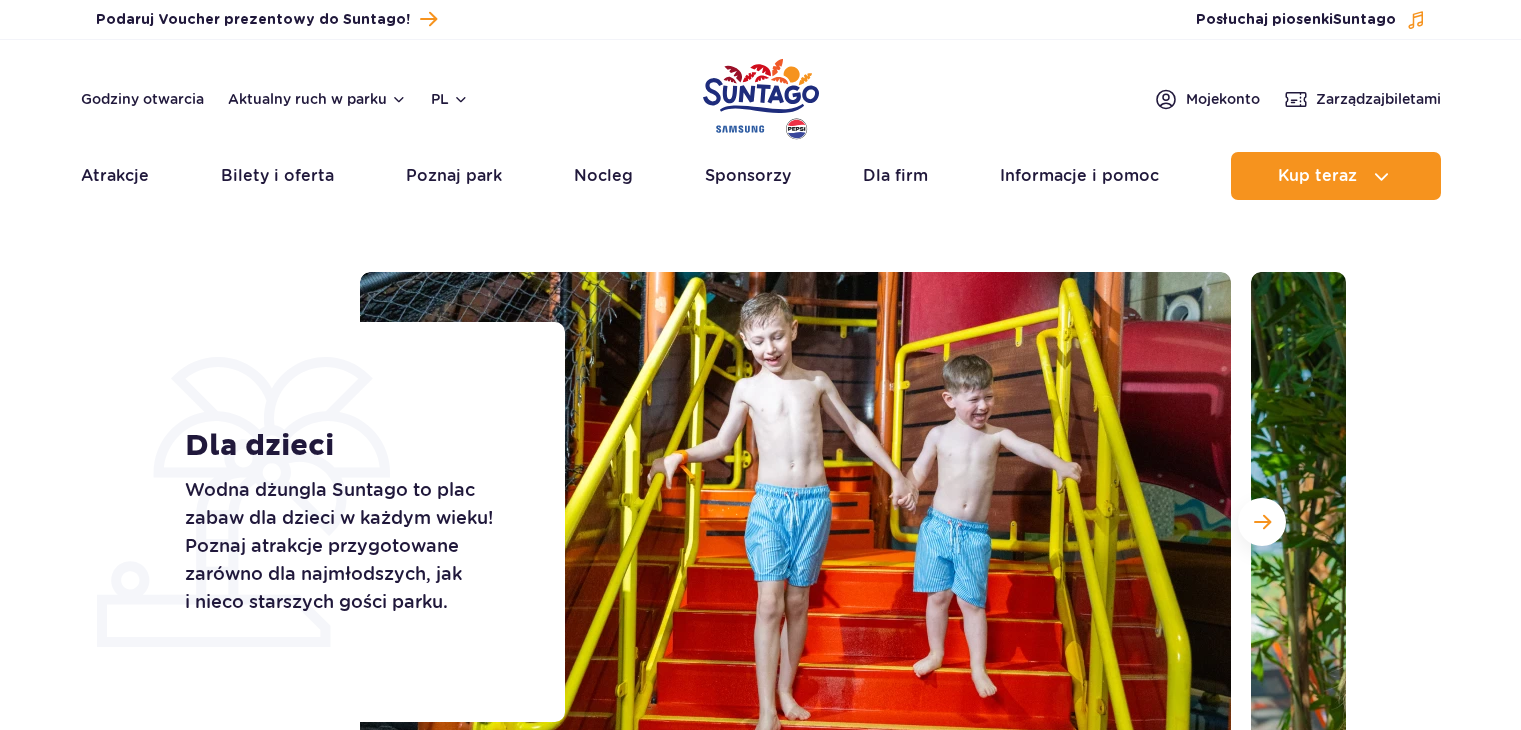 scroll, scrollTop: 0, scrollLeft: 0, axis: both 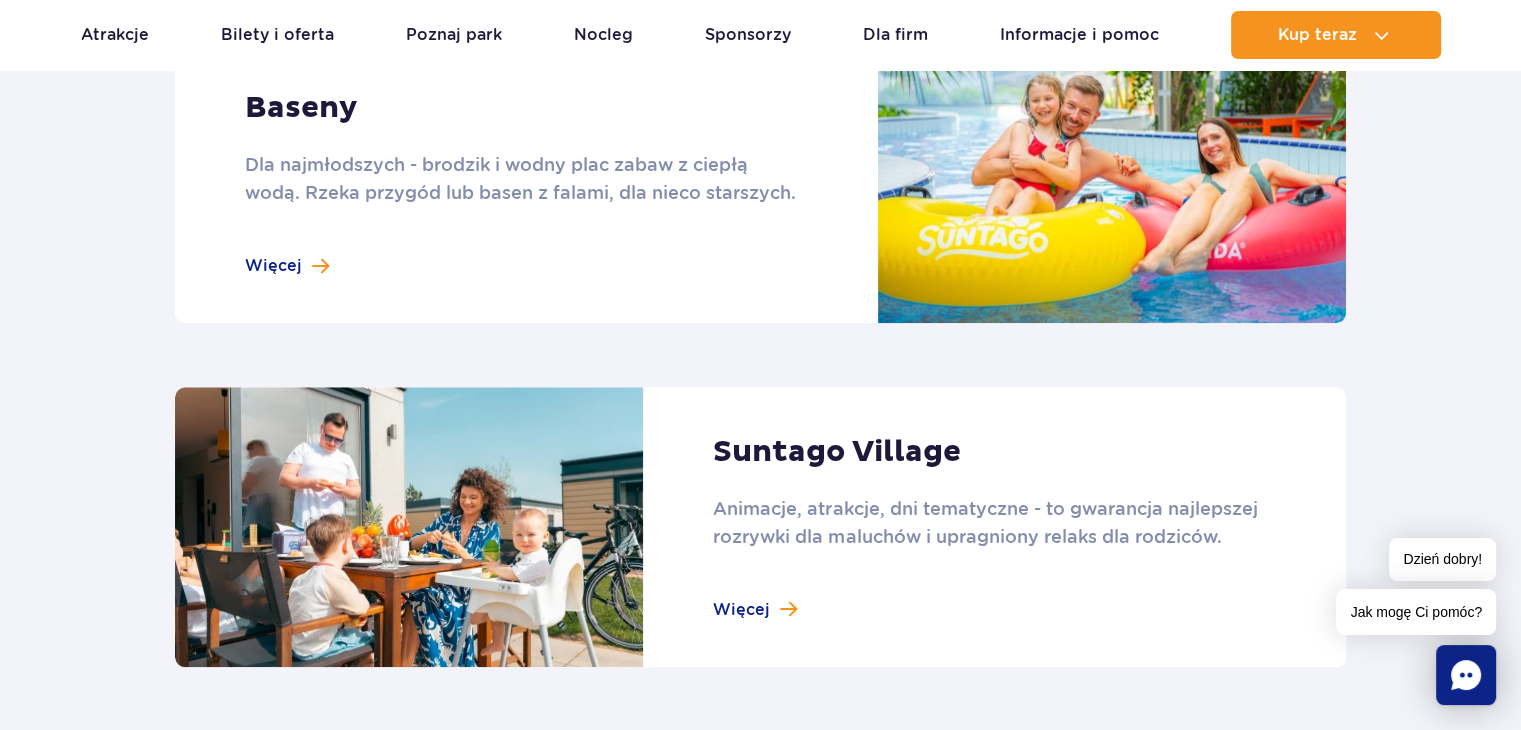 click at bounding box center [760, 183] 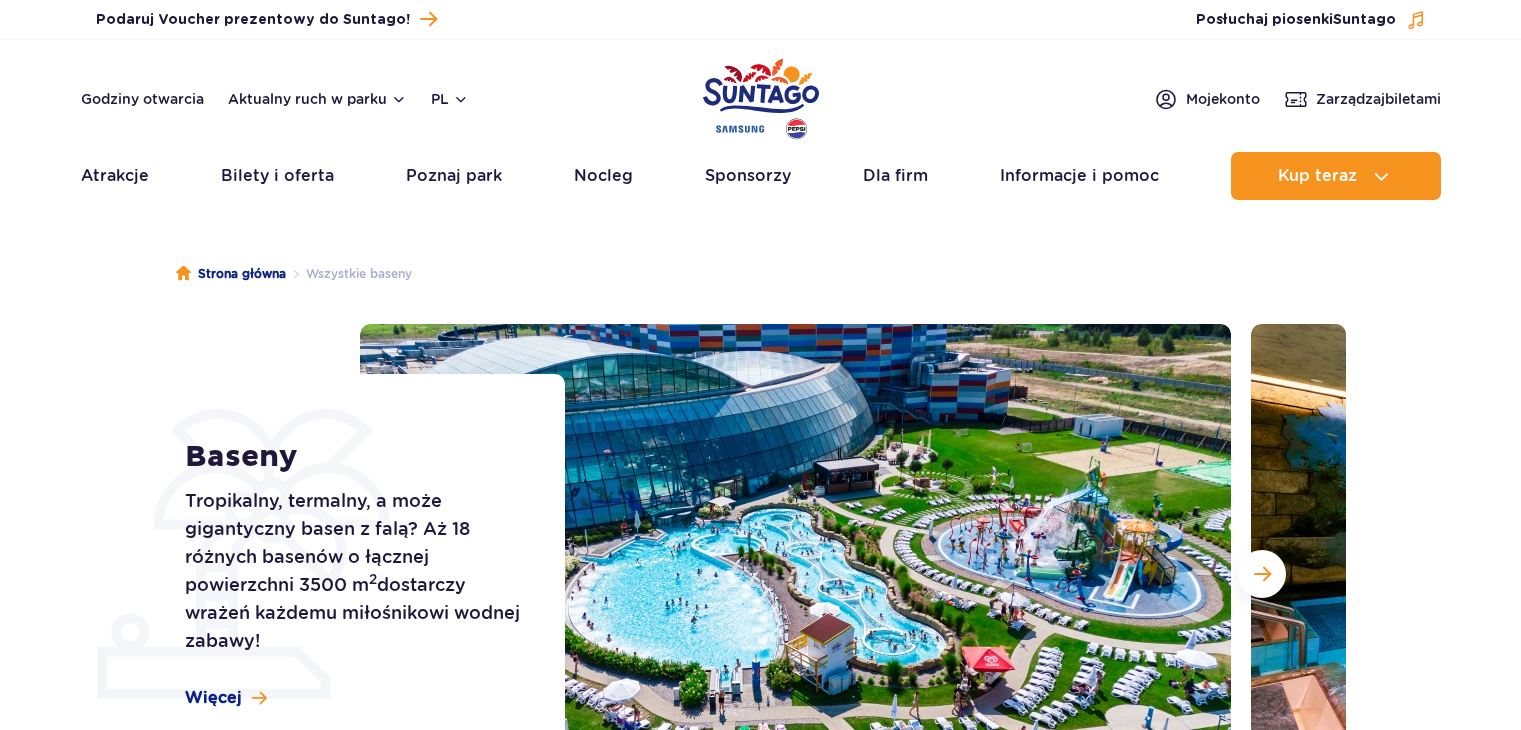 scroll, scrollTop: 0, scrollLeft: 0, axis: both 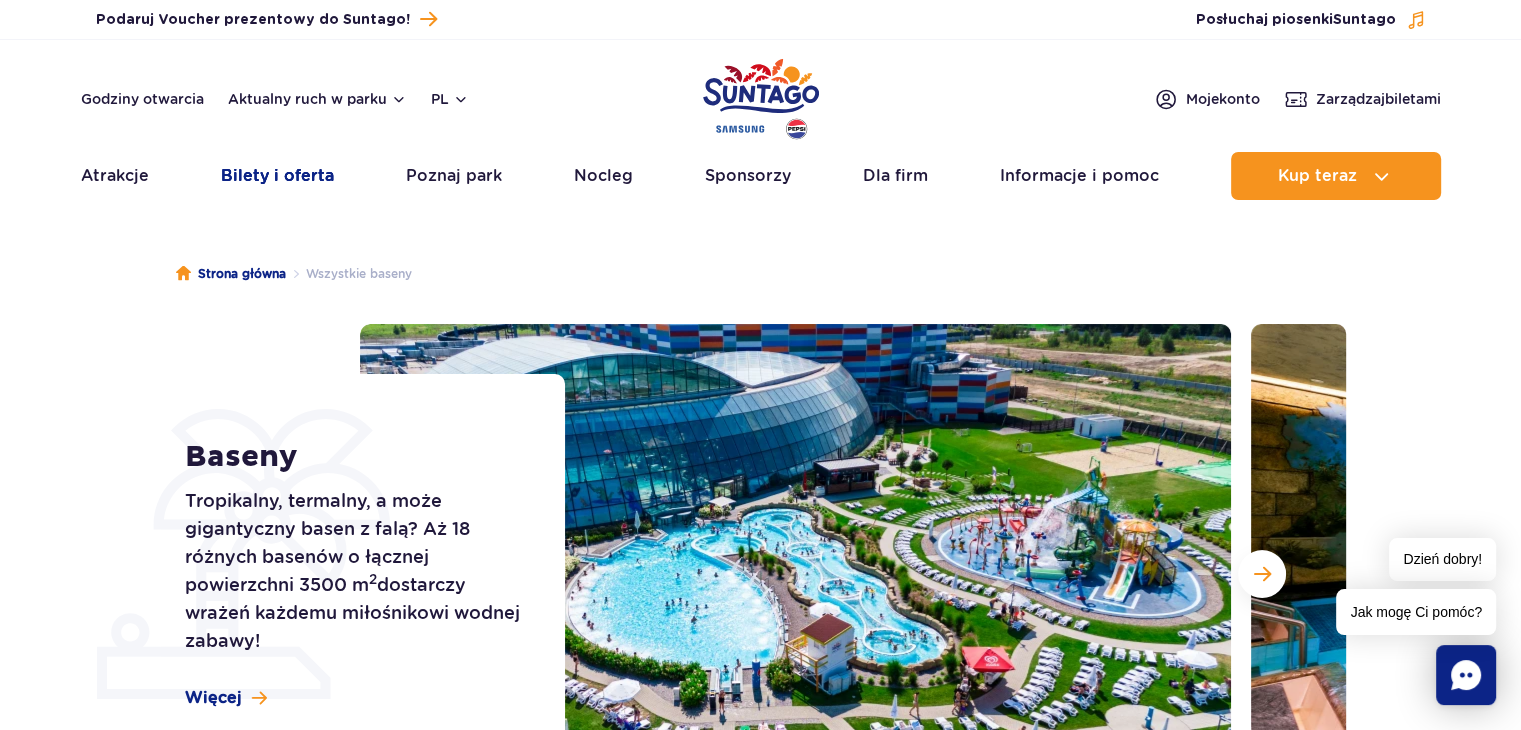 click on "Bilety i oferta" at bounding box center (277, 176) 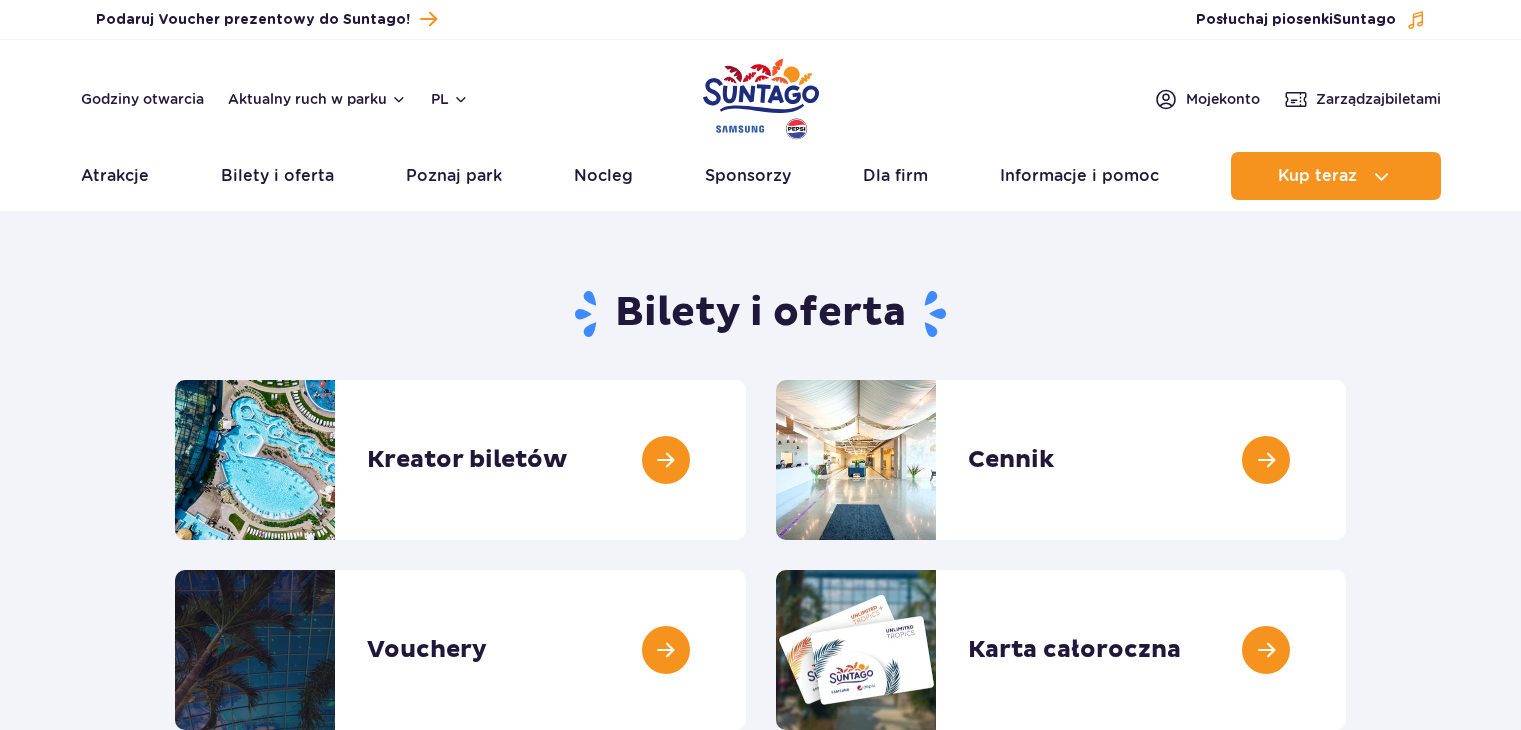 scroll, scrollTop: 0, scrollLeft: 0, axis: both 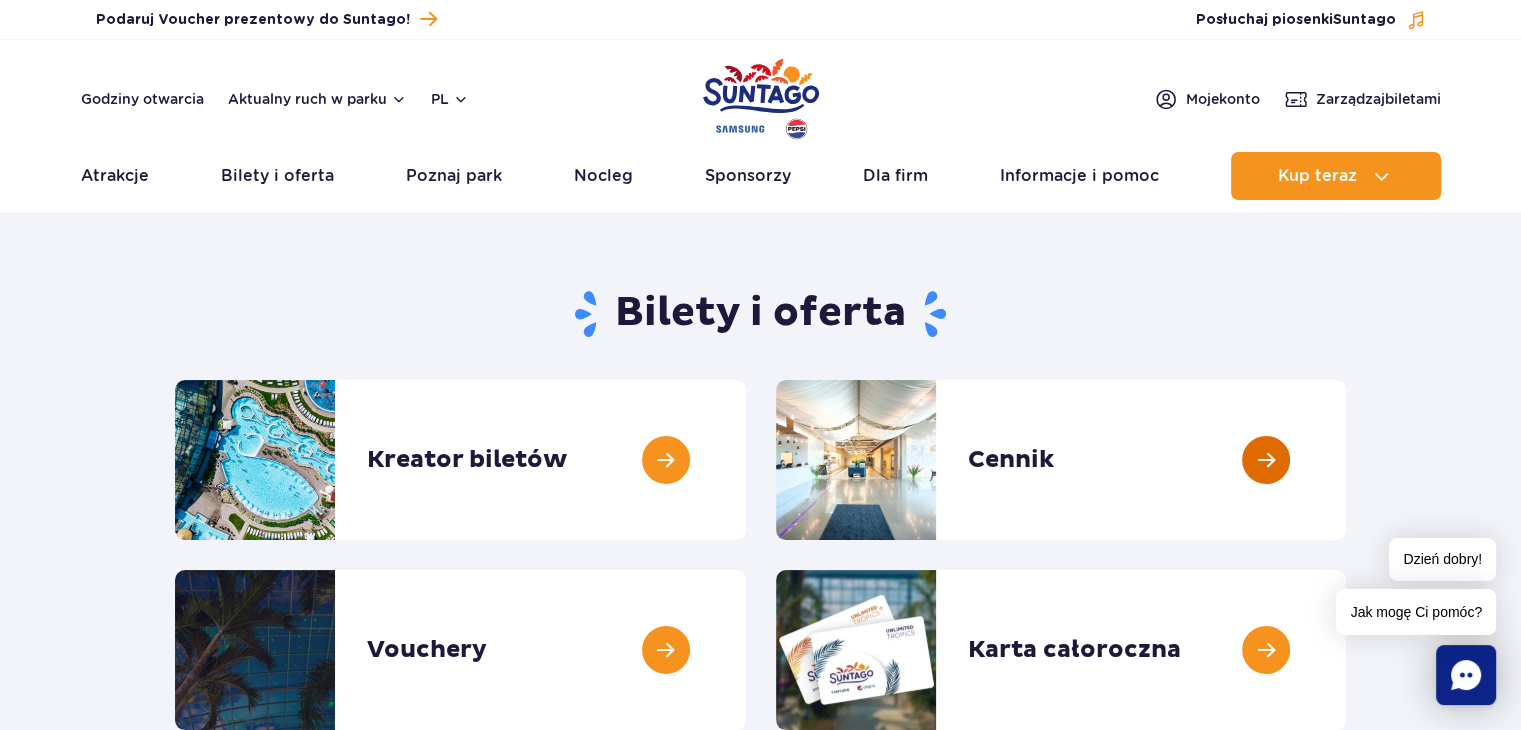 click at bounding box center (1346, 460) 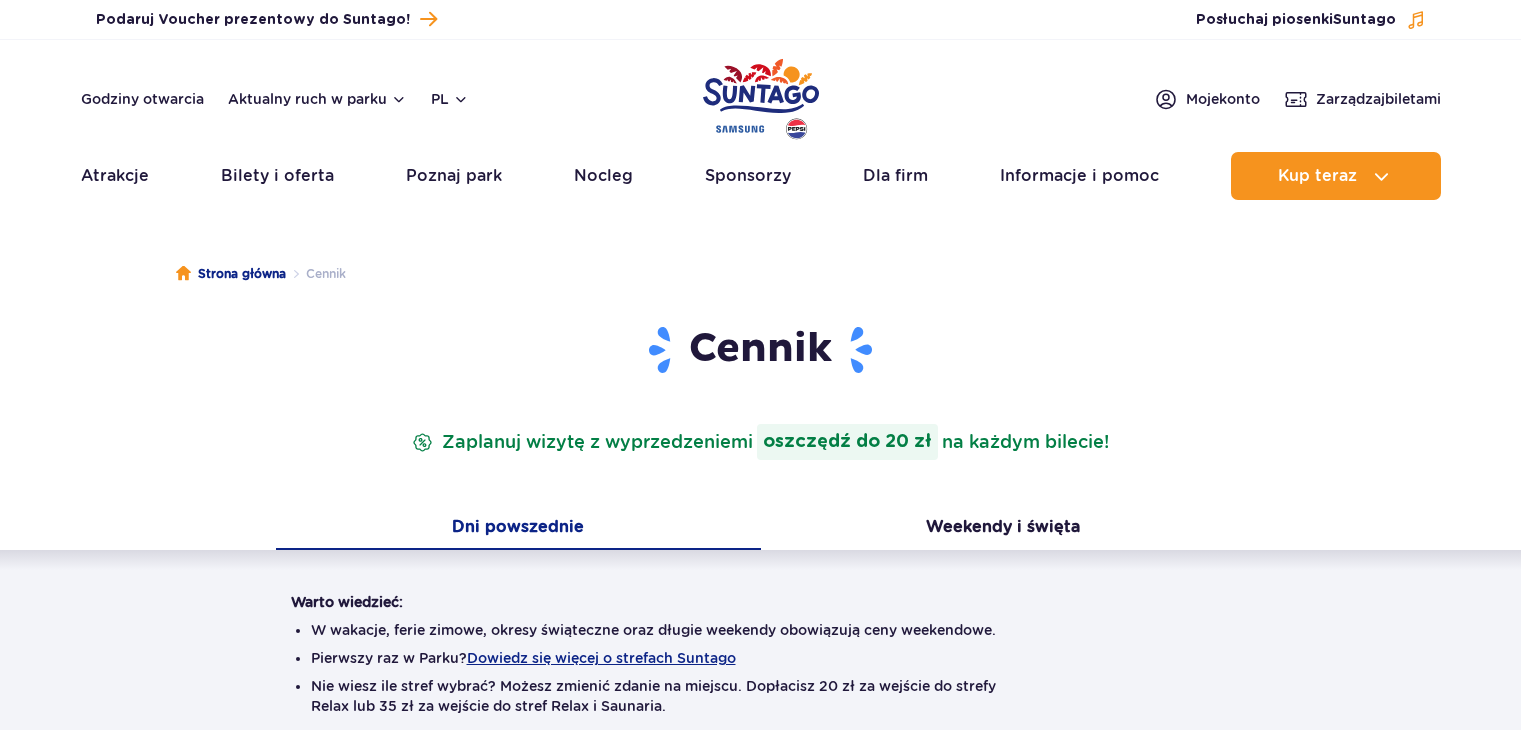 scroll, scrollTop: 0, scrollLeft: 0, axis: both 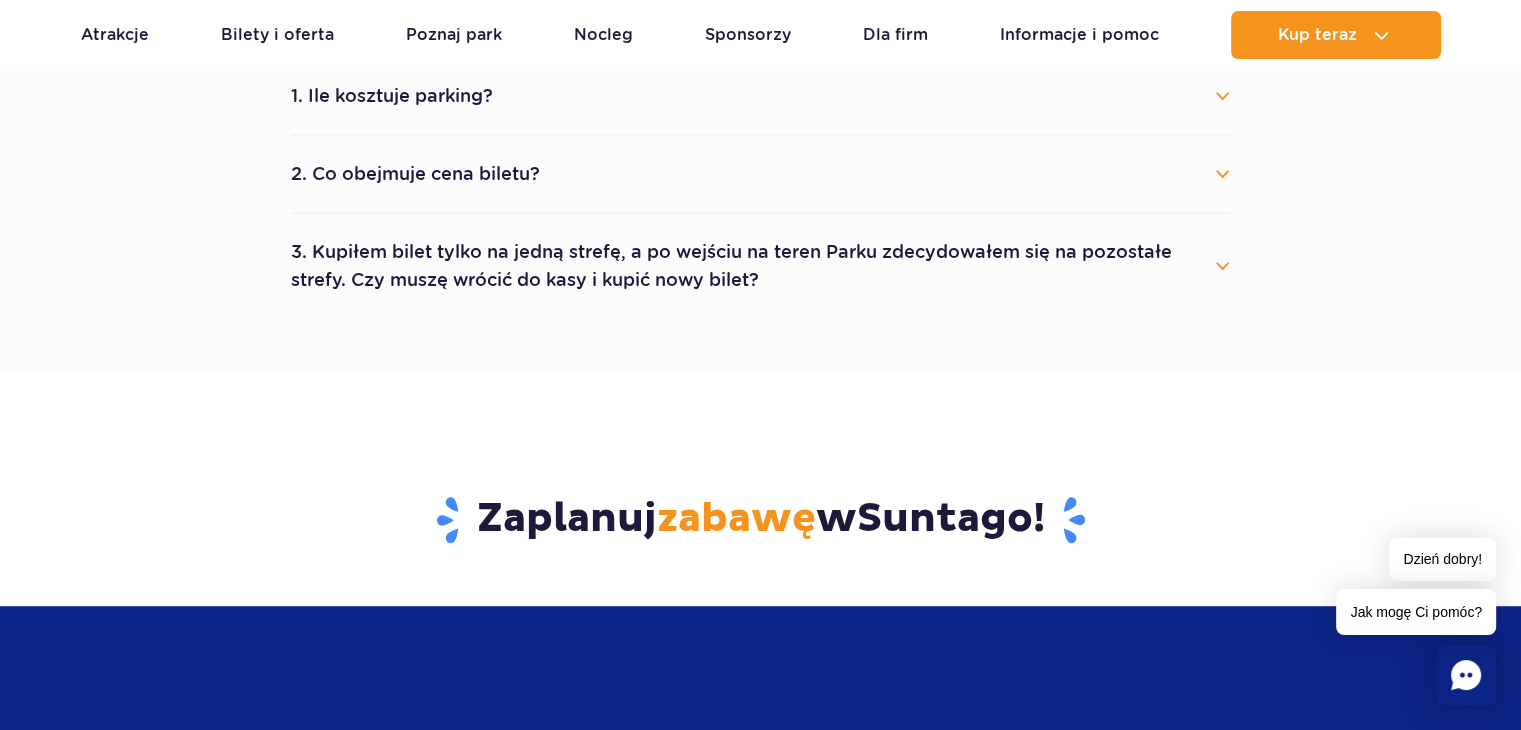 click on "3. Kupiłem bilet tylko na jedną strefę, a po wejściu na teren Parku zdecydowałem się na pozostałe strefy. Czy muszę wrócić do kasy i kupić nowy bilet?" at bounding box center [761, 266] 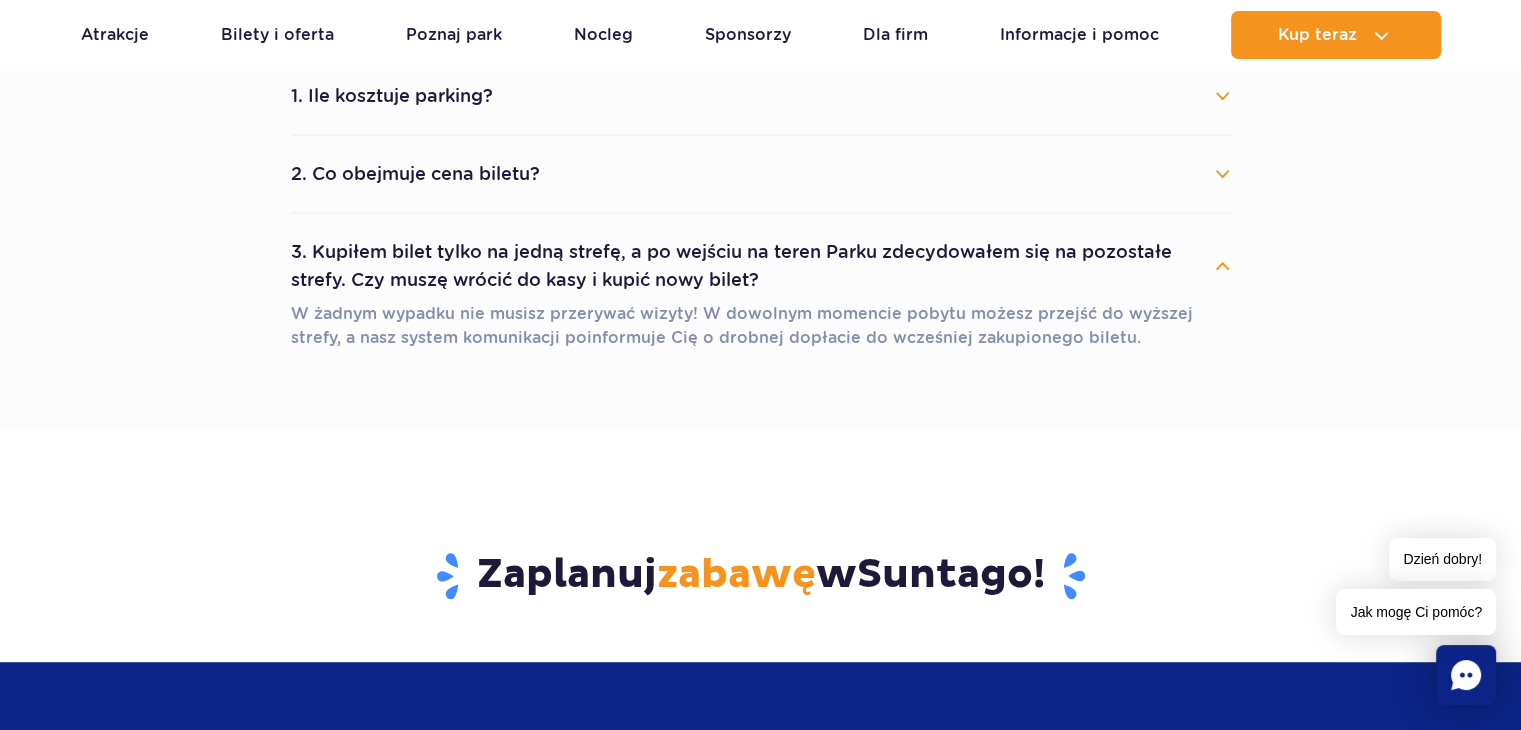 click on "2. Co obejmuje cena biletu?" at bounding box center [761, 174] 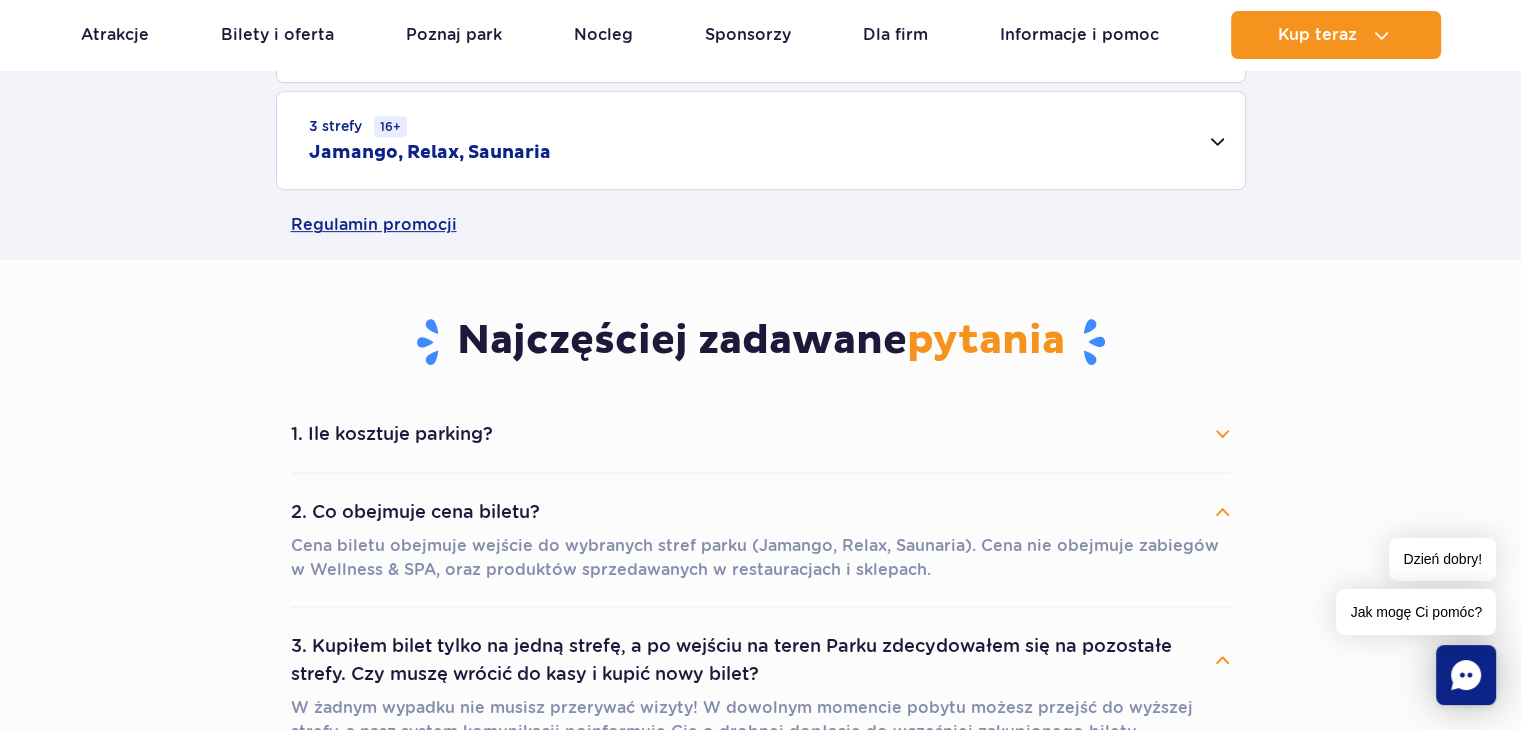 scroll, scrollTop: 800, scrollLeft: 0, axis: vertical 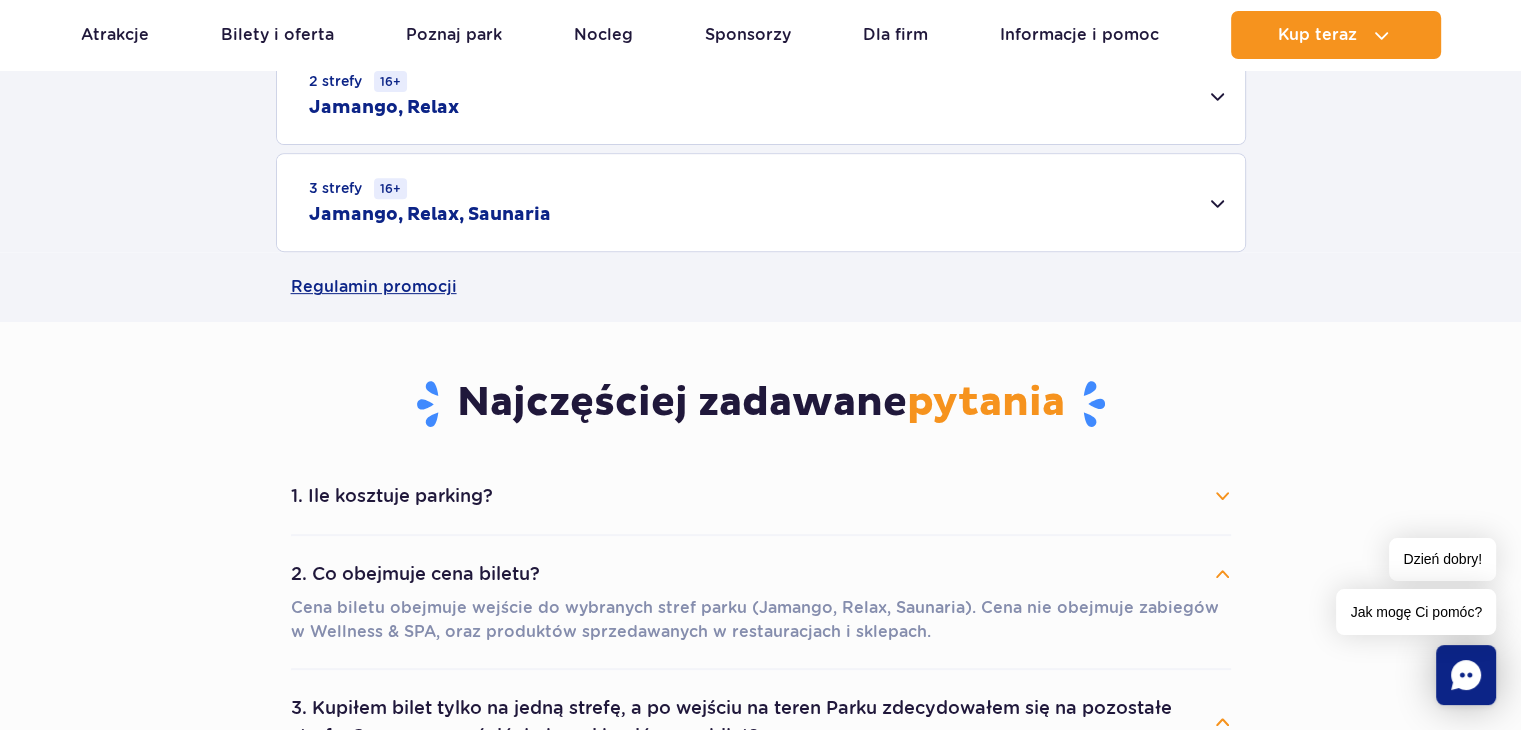 click on "1. Ile kosztuje parking?" at bounding box center (761, 496) 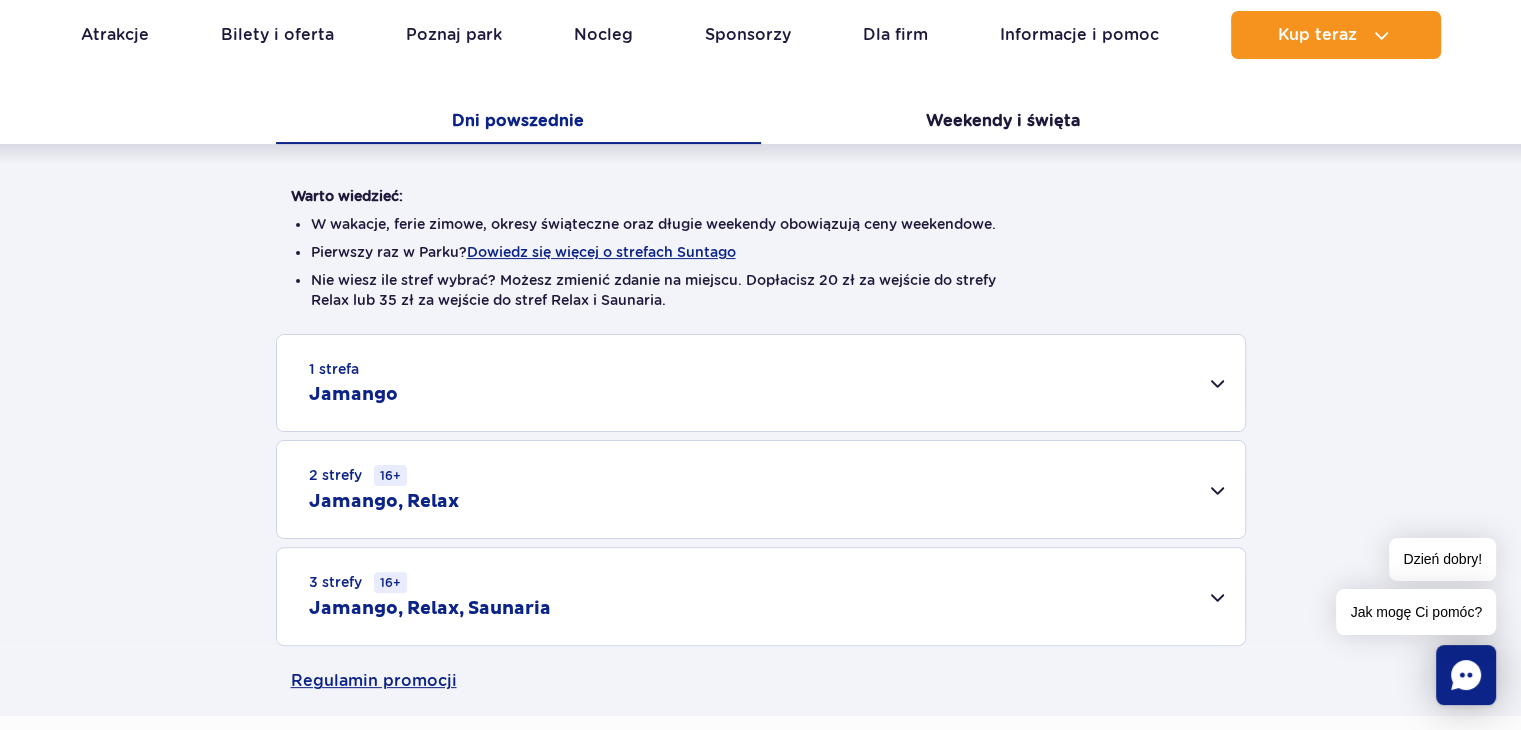 scroll, scrollTop: 200, scrollLeft: 0, axis: vertical 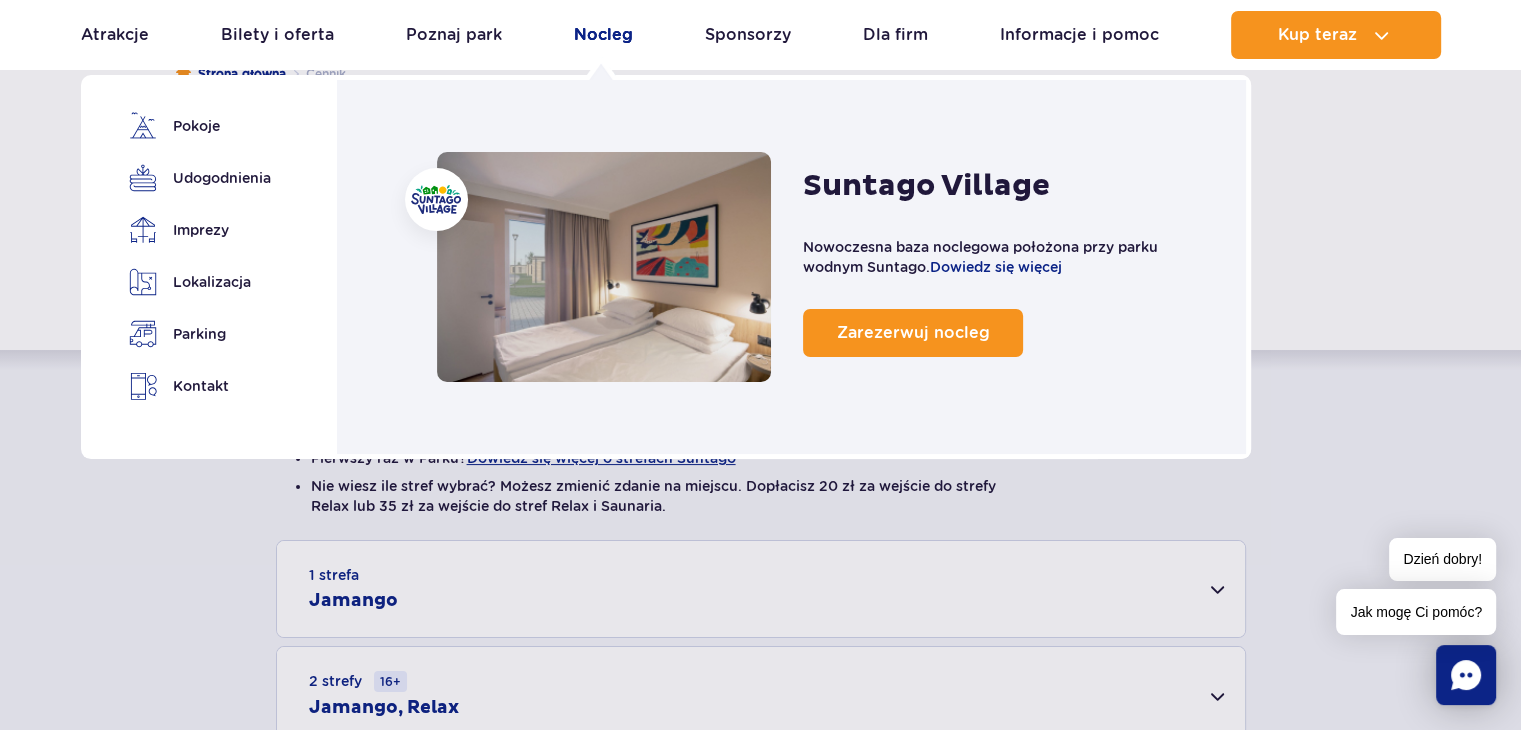 click on "Nocleg" at bounding box center (603, 35) 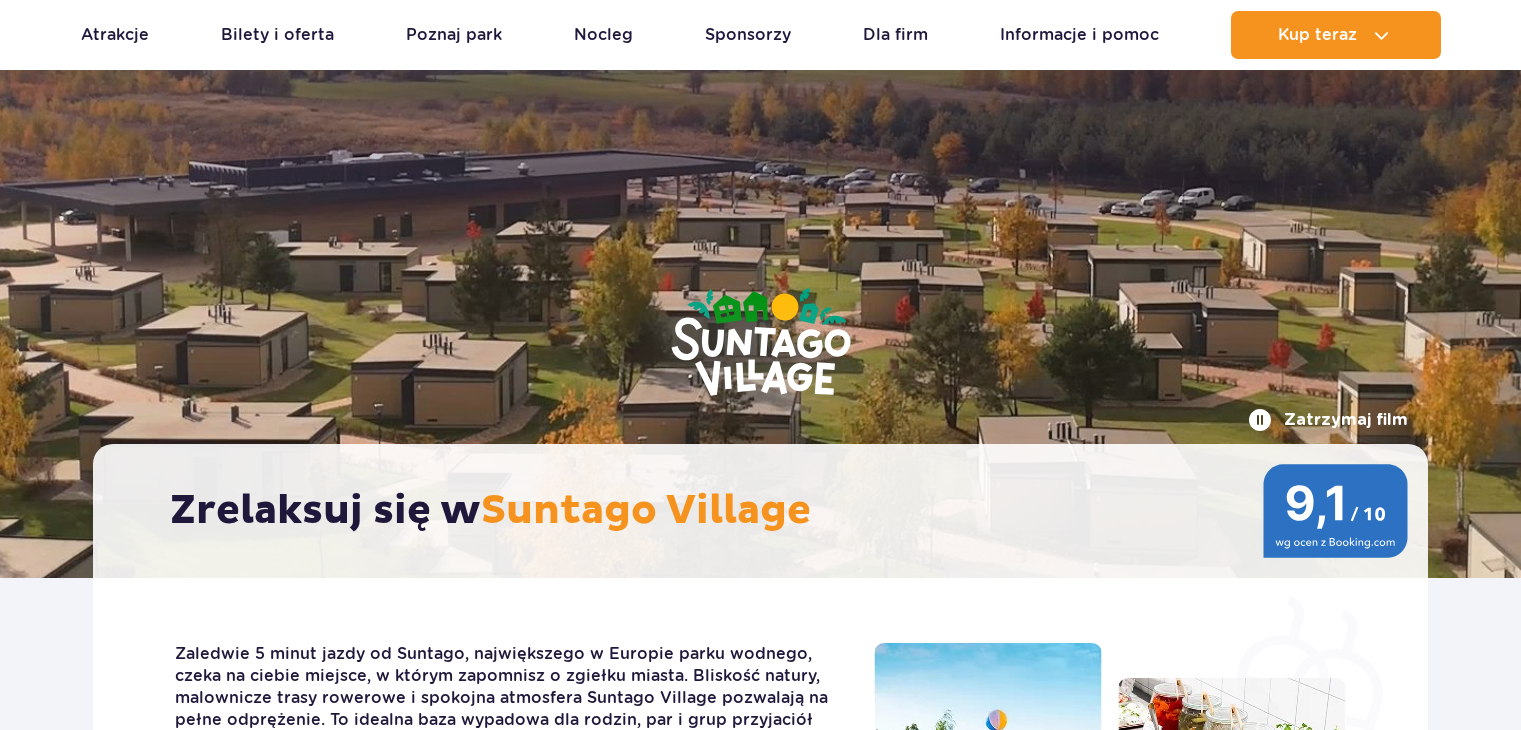 scroll, scrollTop: 200, scrollLeft: 0, axis: vertical 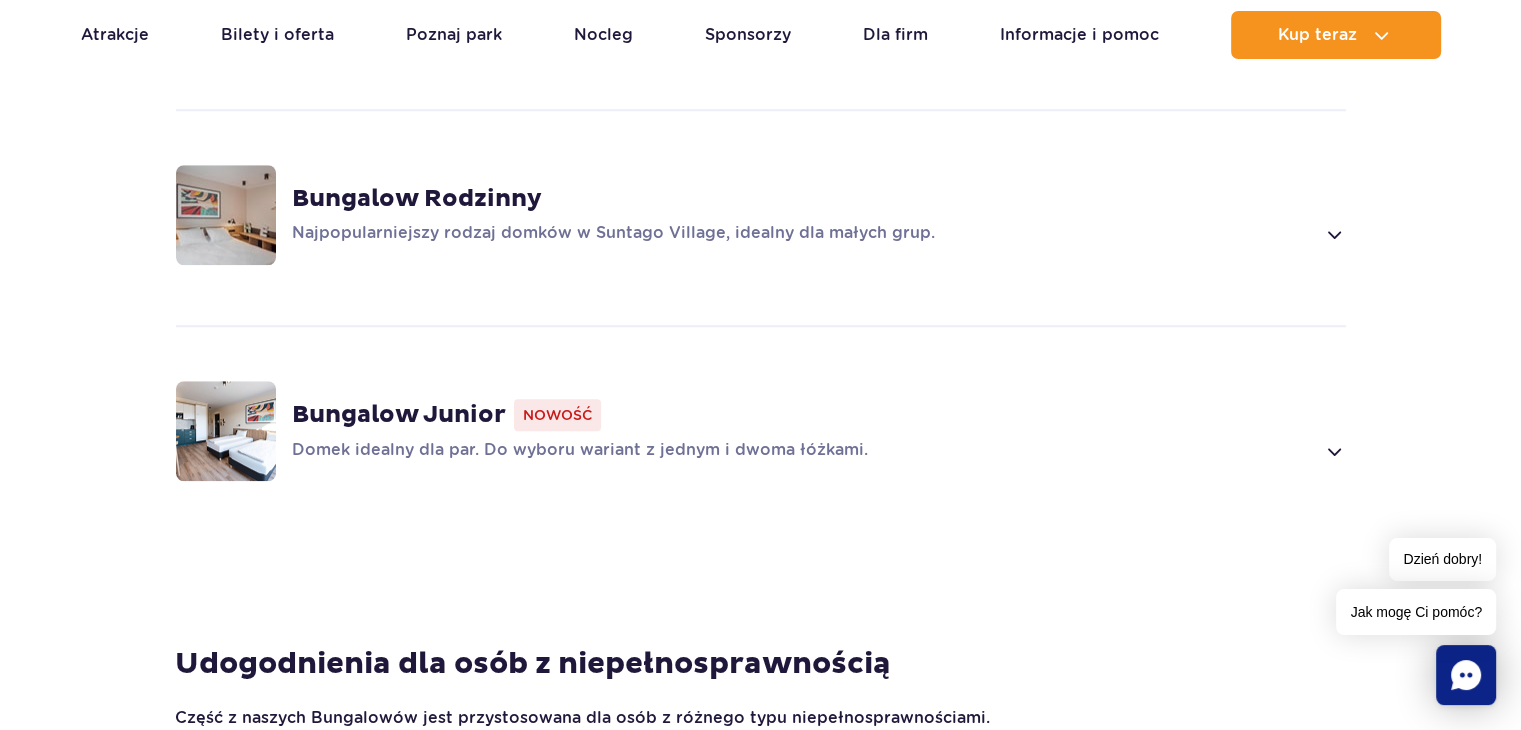 click on "Bungalow Rodzinny" at bounding box center (417, 199) 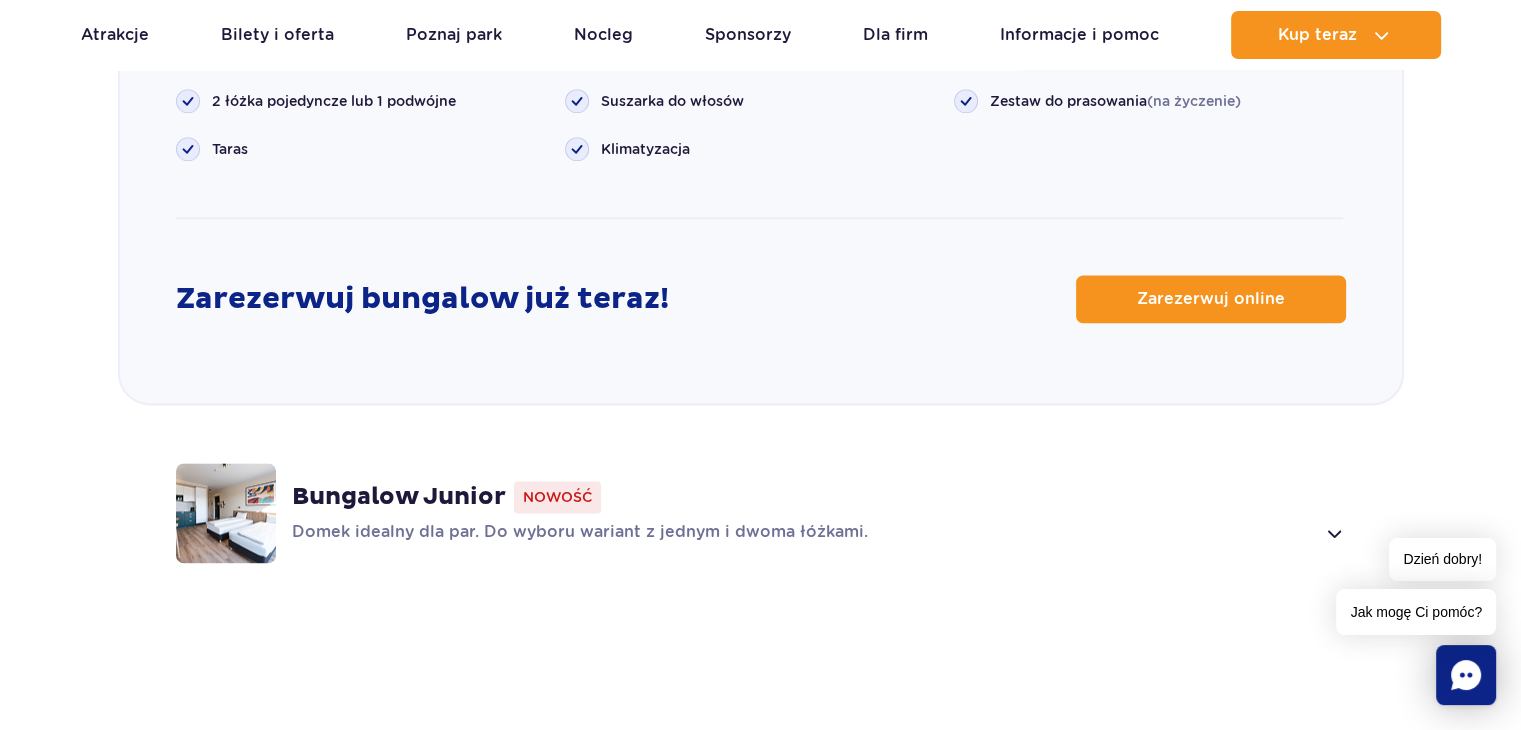 scroll, scrollTop: 2616, scrollLeft: 0, axis: vertical 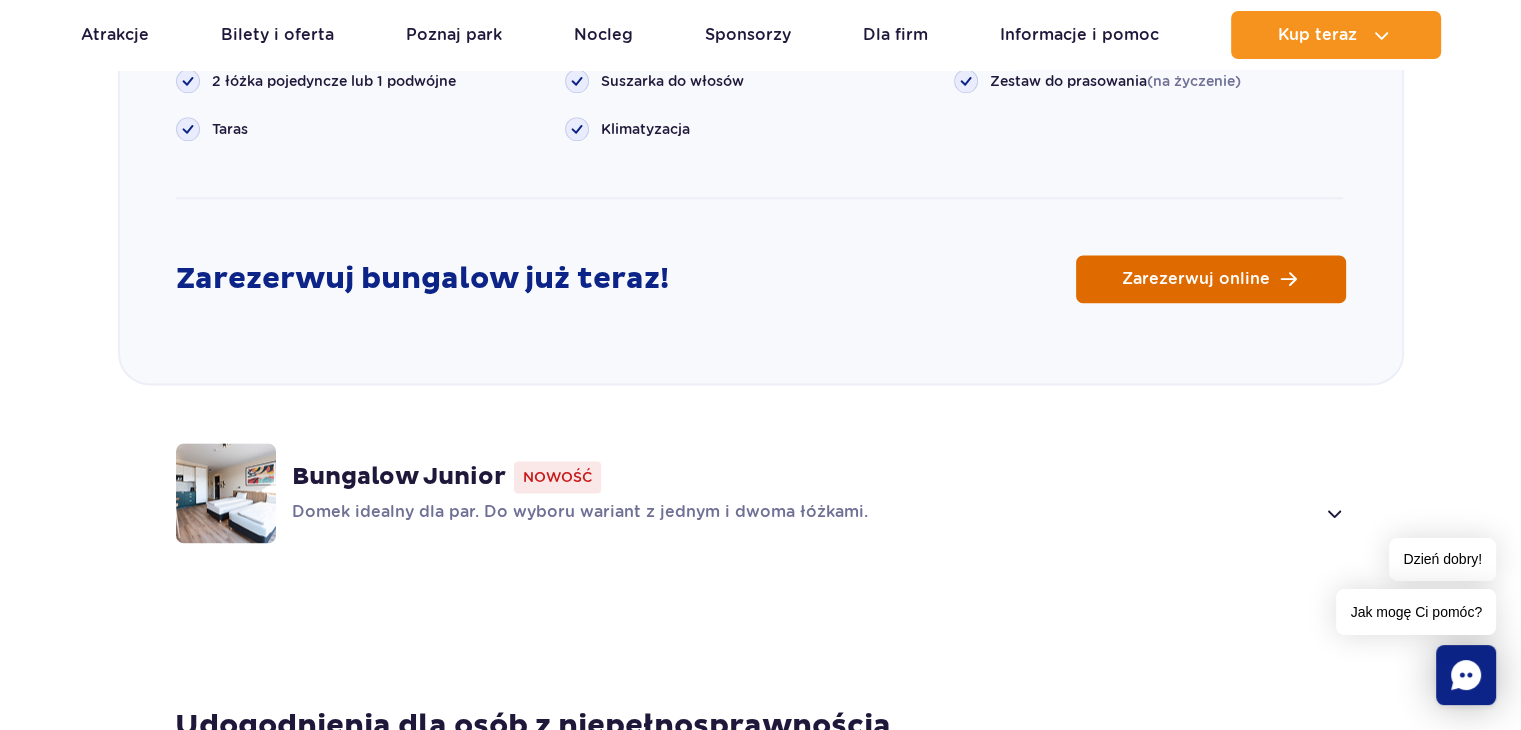 click on "Zarezerwuj online" at bounding box center [1211, 279] 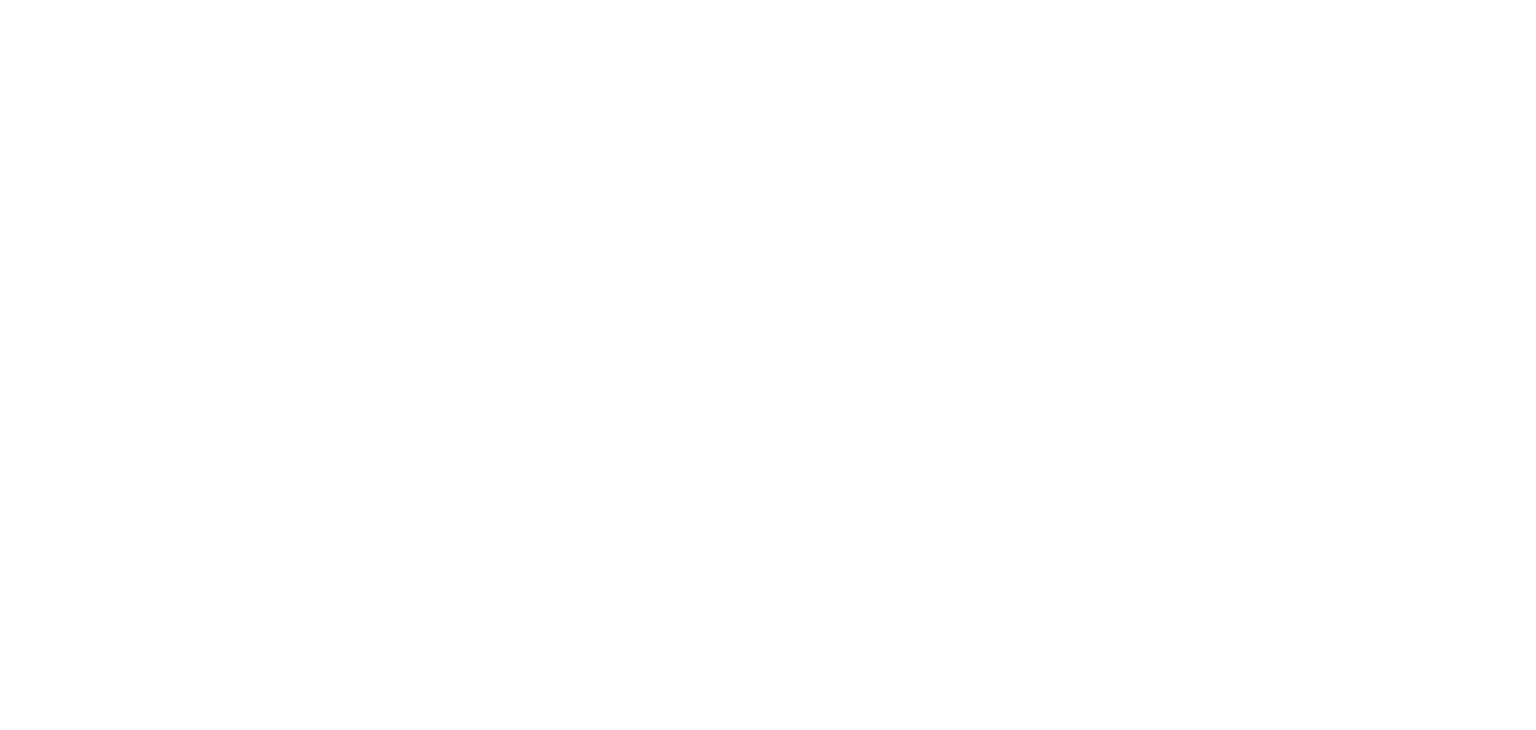 scroll, scrollTop: 0, scrollLeft: 0, axis: both 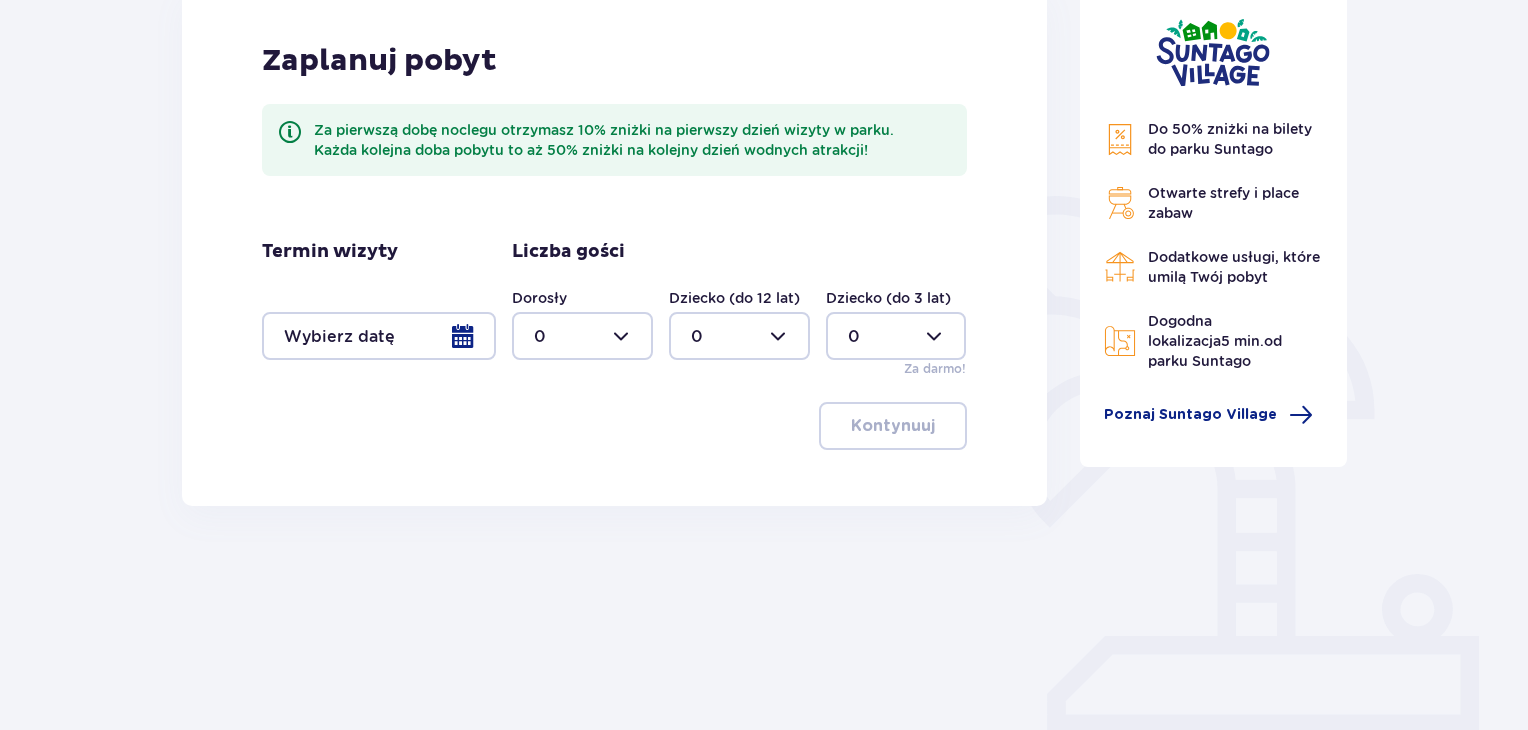 click at bounding box center (379, 336) 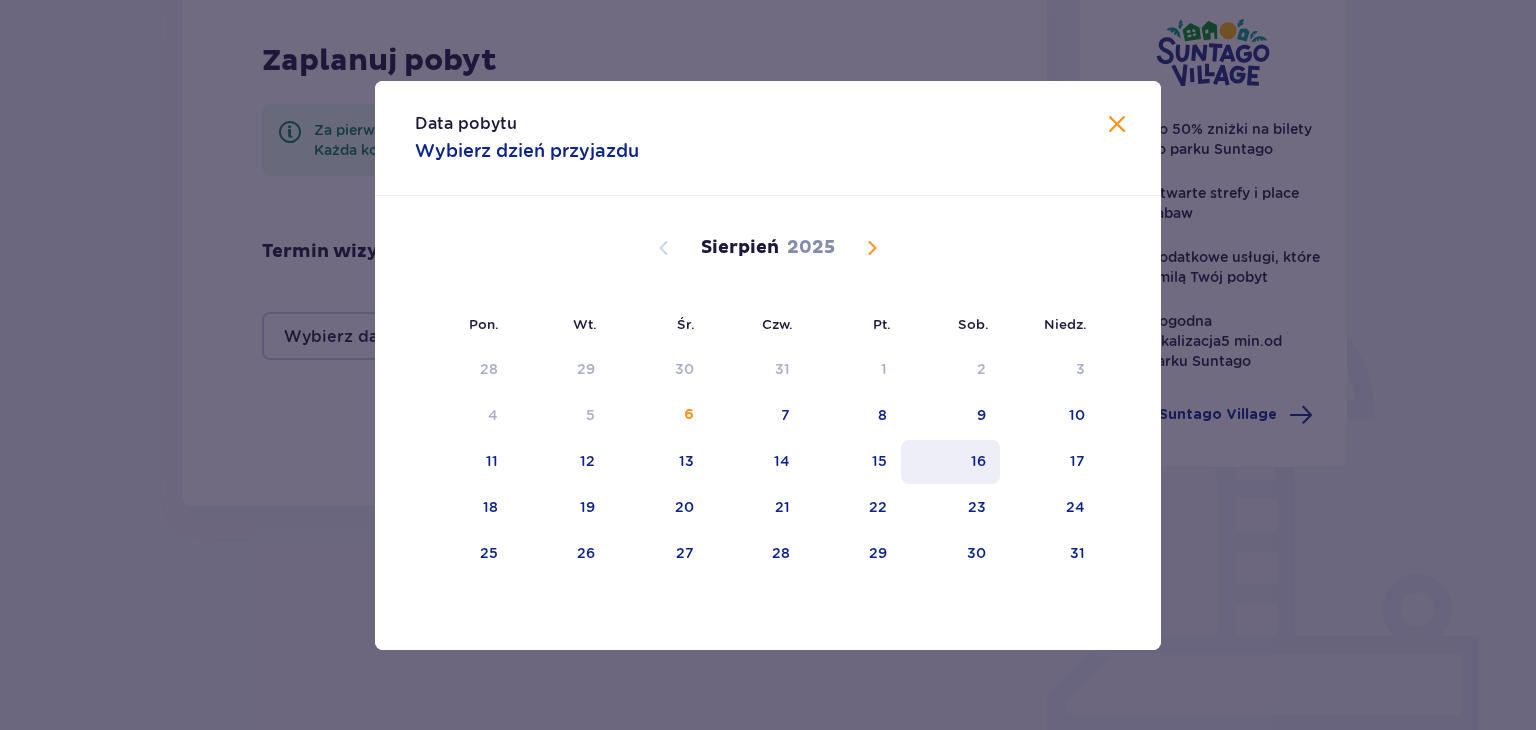 click on "16" at bounding box center [950, 462] 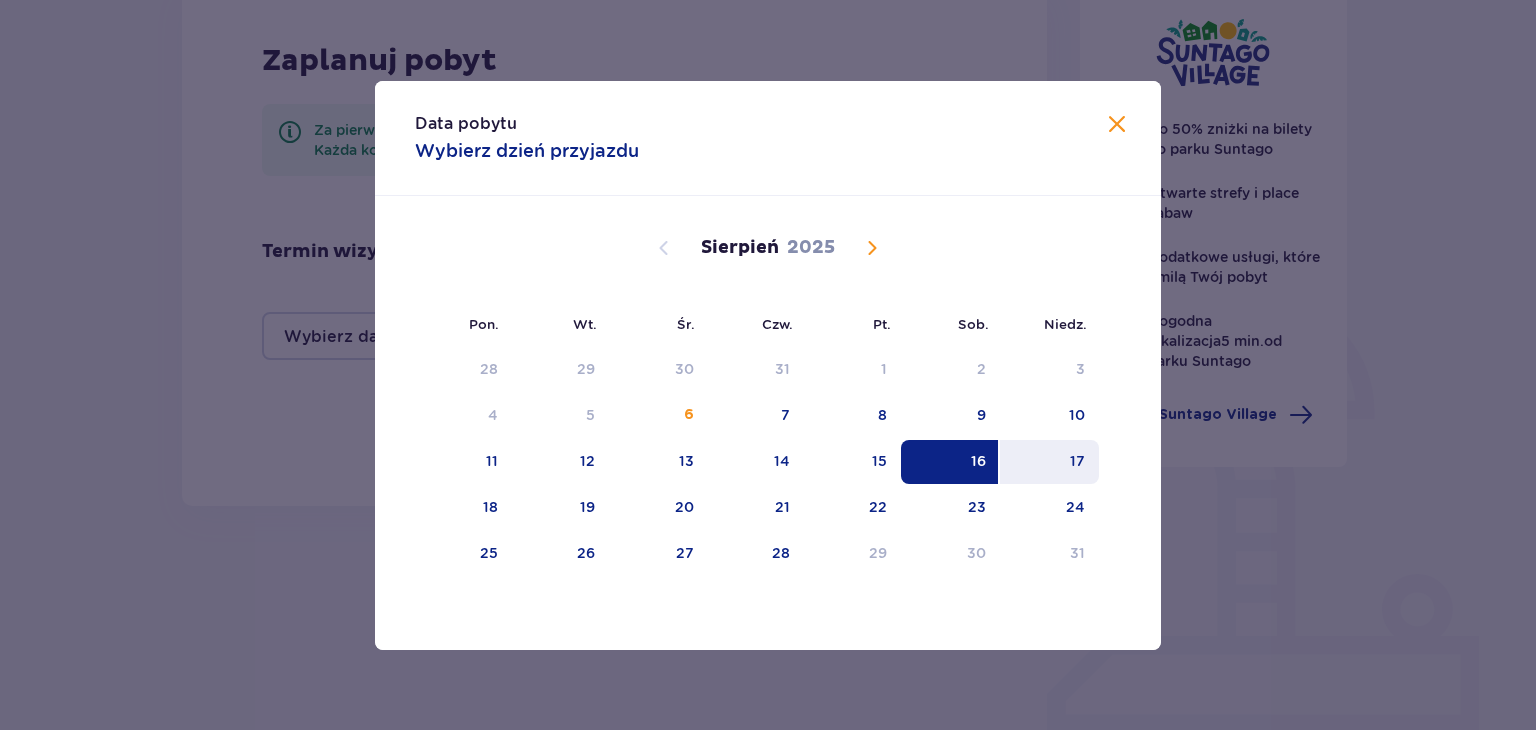 click on "17" at bounding box center (1049, 462) 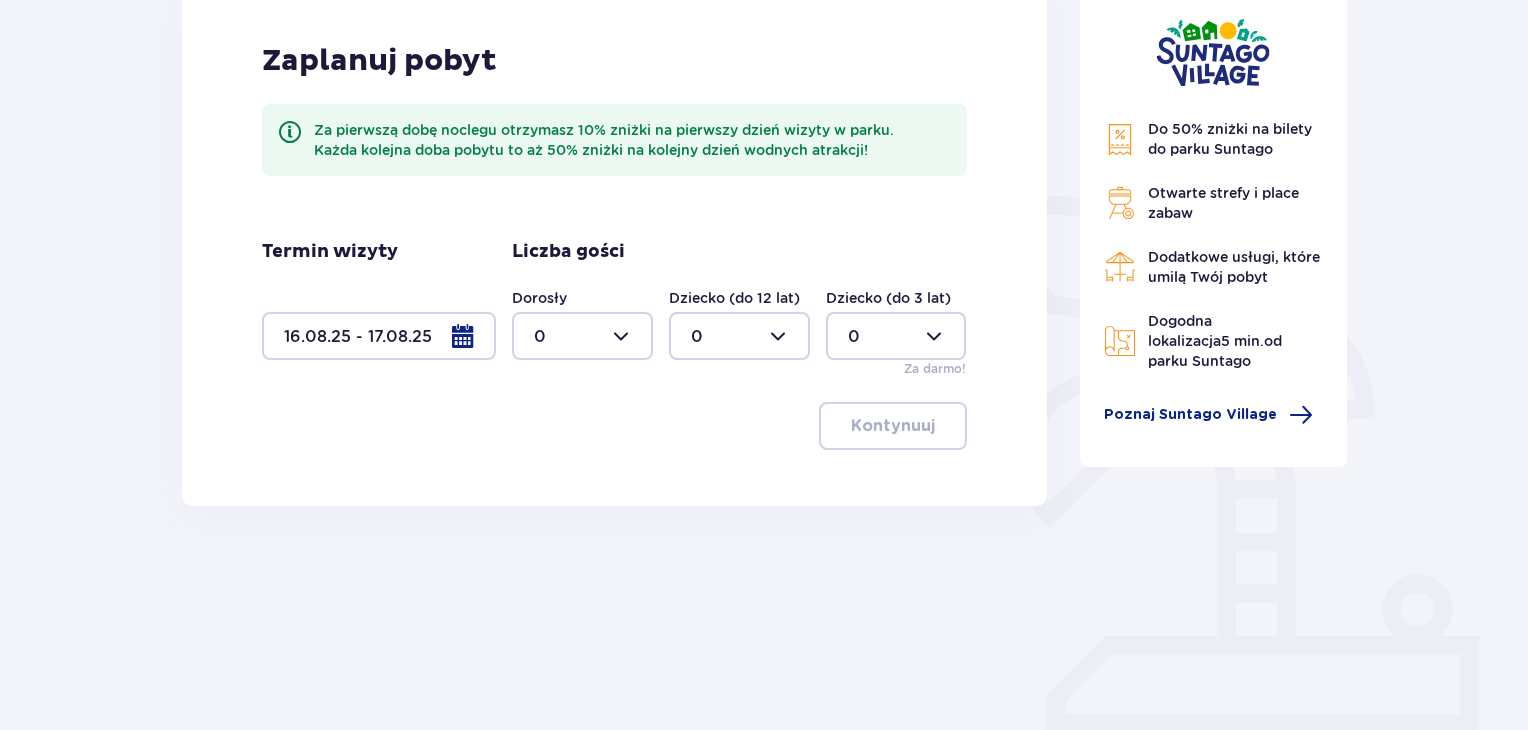 click at bounding box center [582, 336] 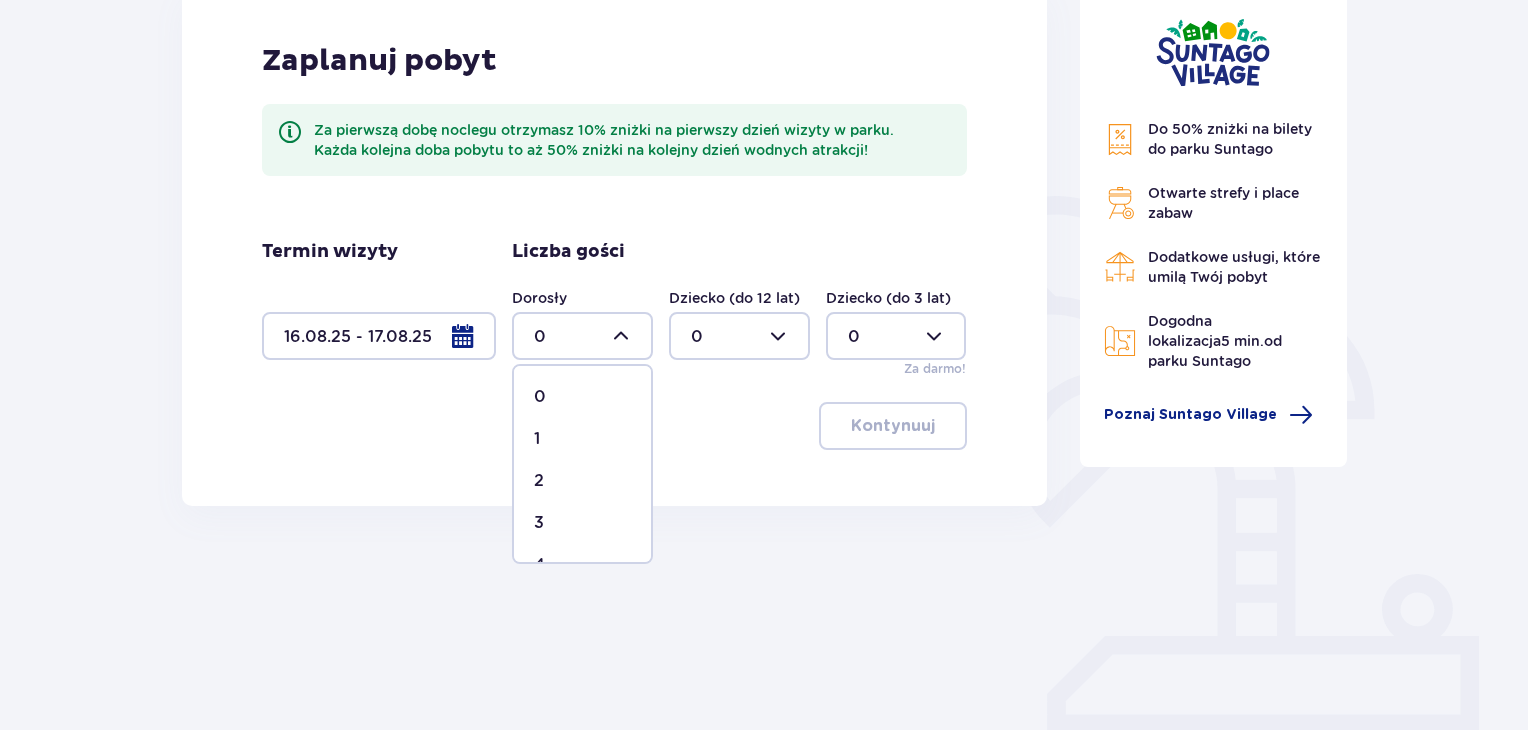 click on "2" at bounding box center (582, 481) 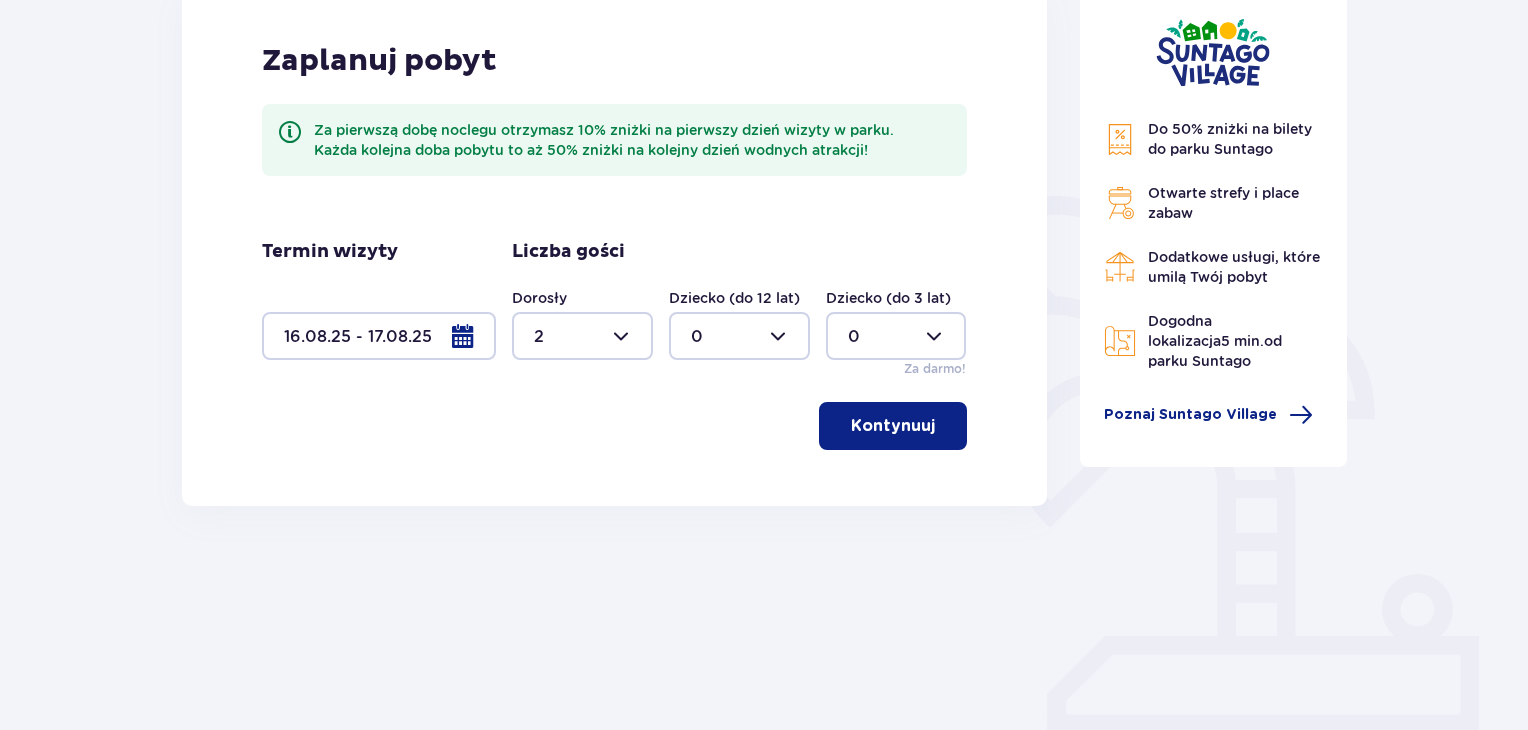 click at bounding box center [739, 336] 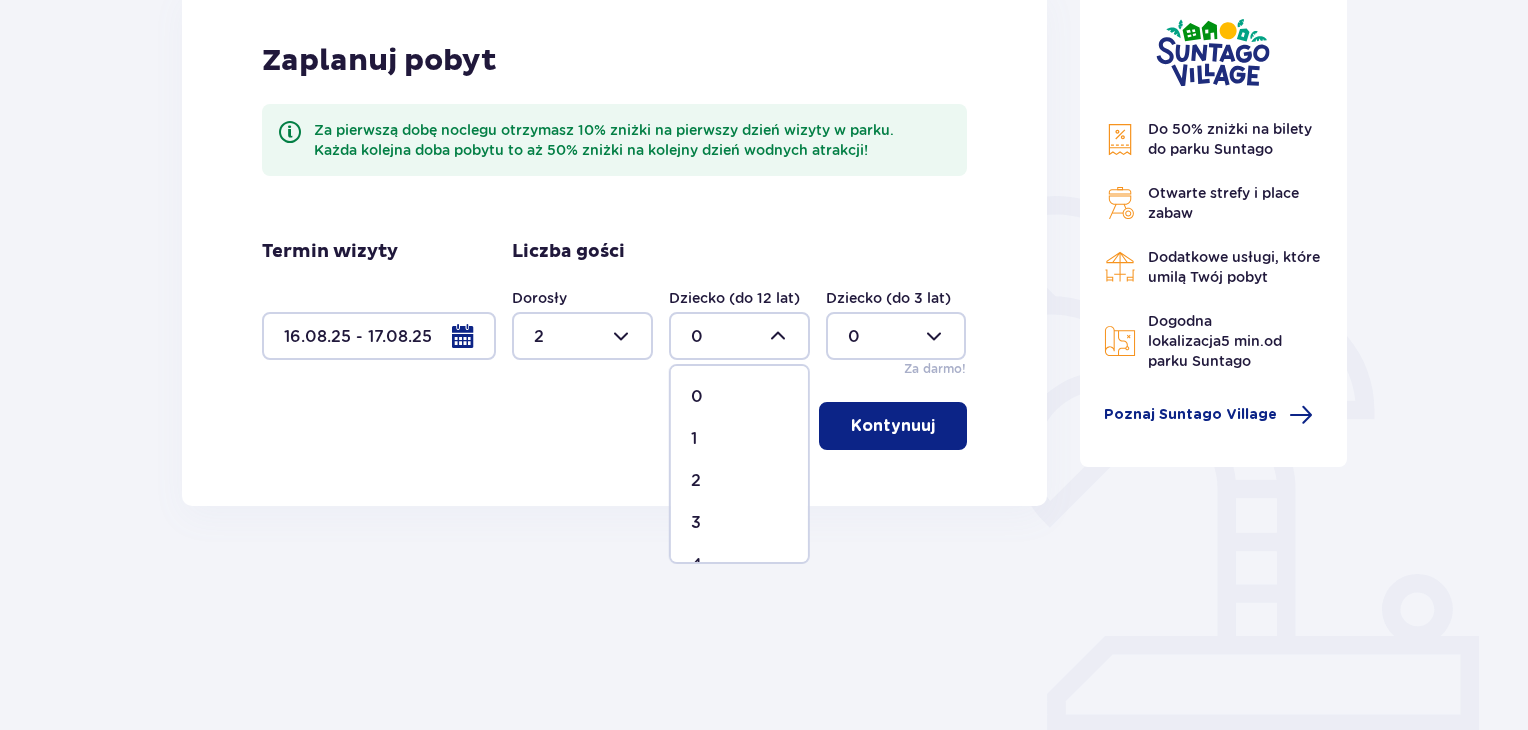 click on "2" at bounding box center [696, 481] 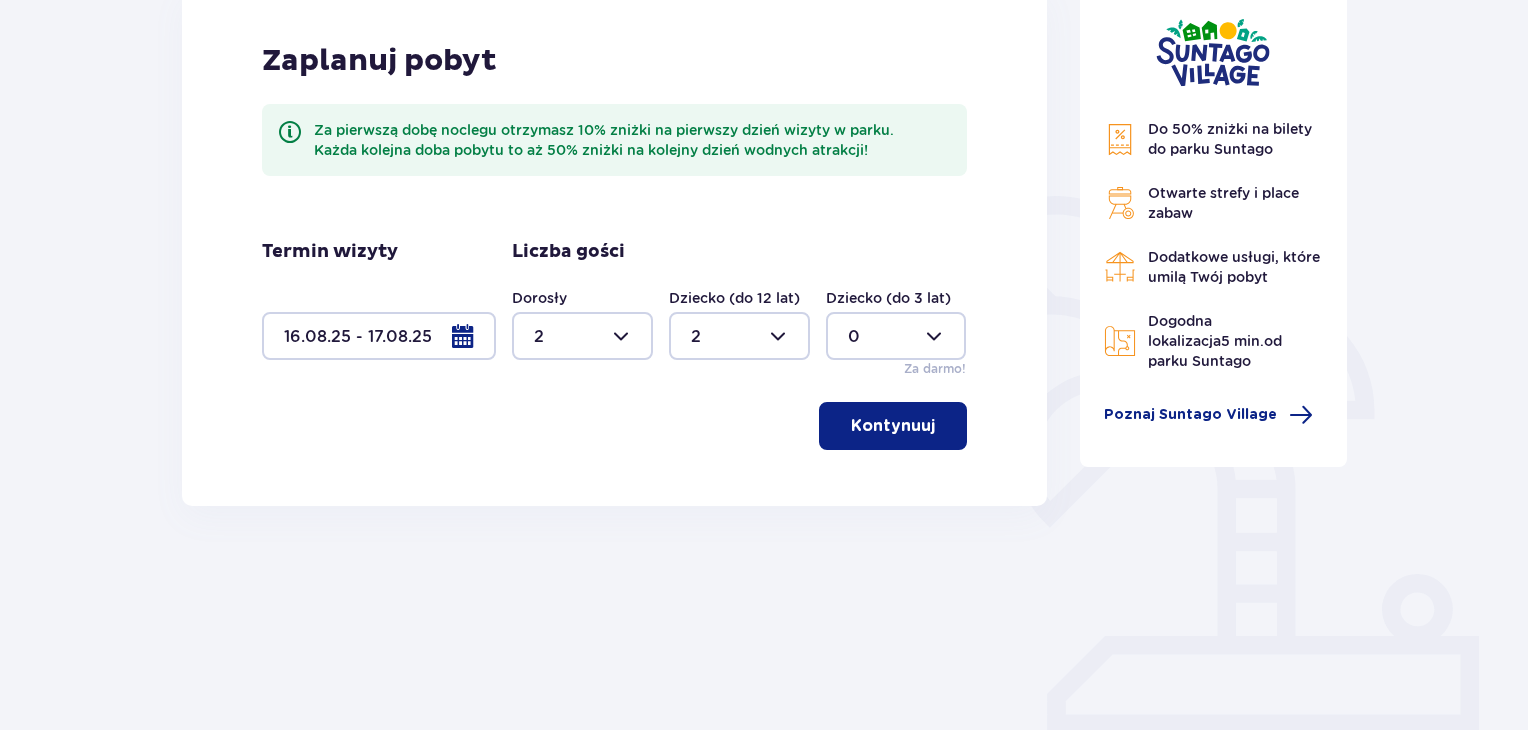 click on "Kontynuuj" at bounding box center (893, 426) 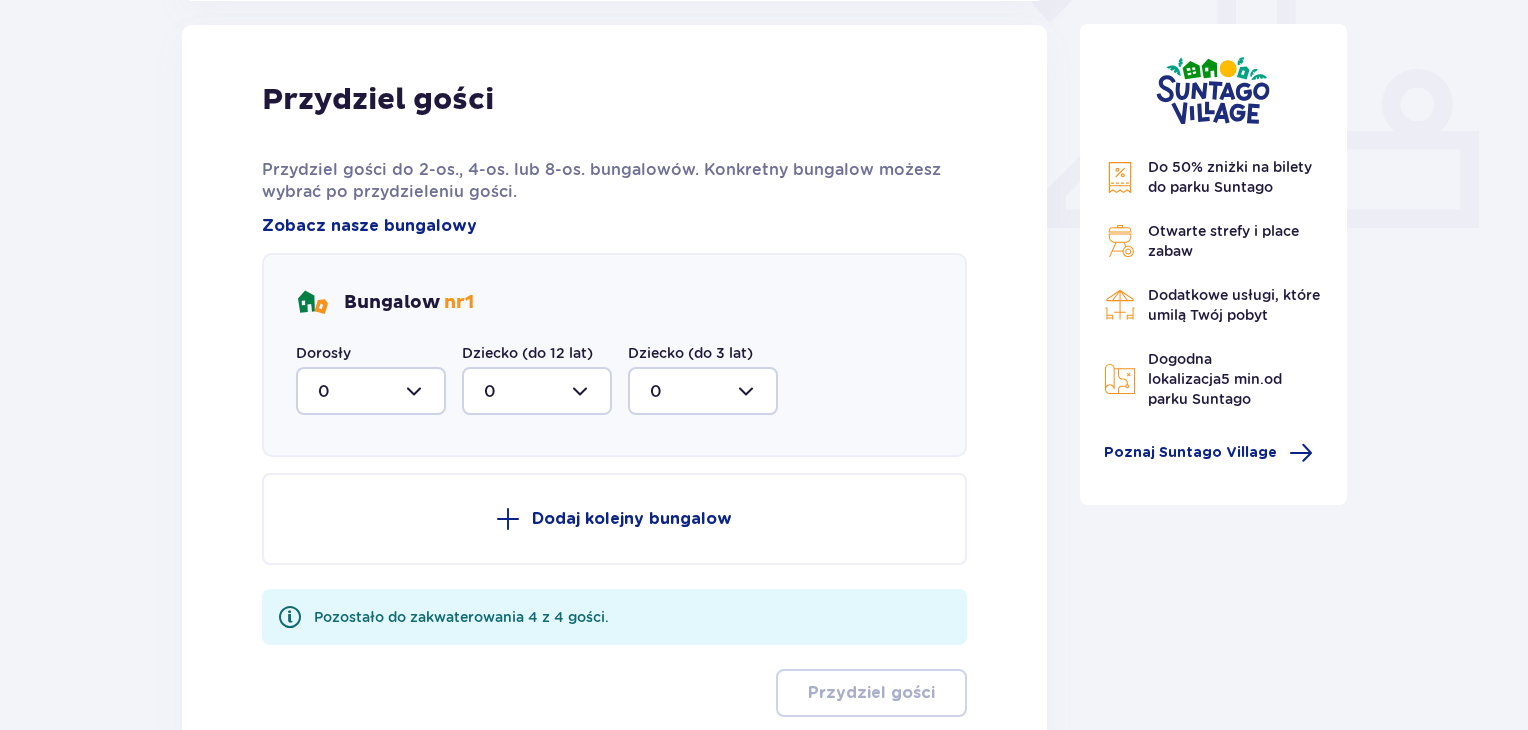 scroll, scrollTop: 806, scrollLeft: 0, axis: vertical 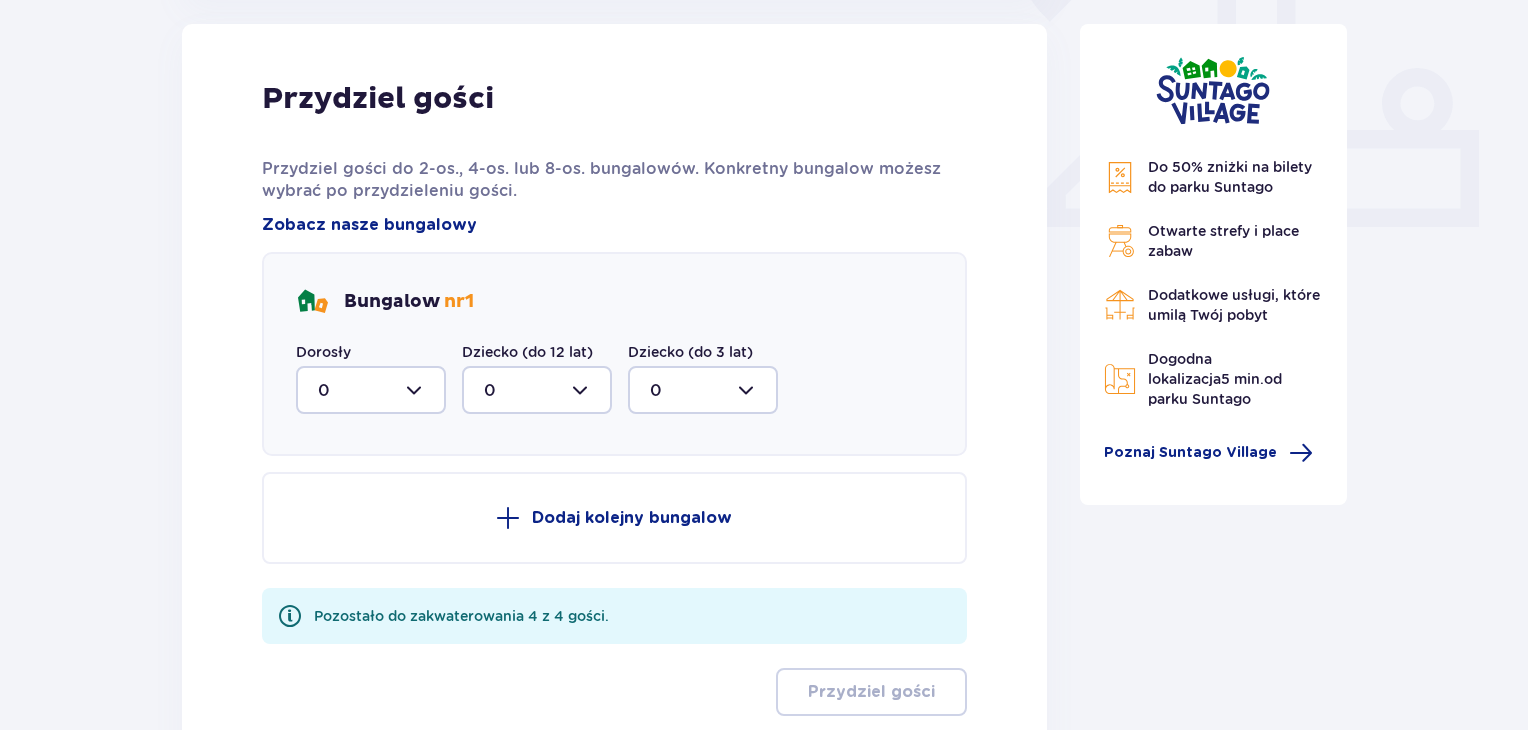 click at bounding box center [371, 390] 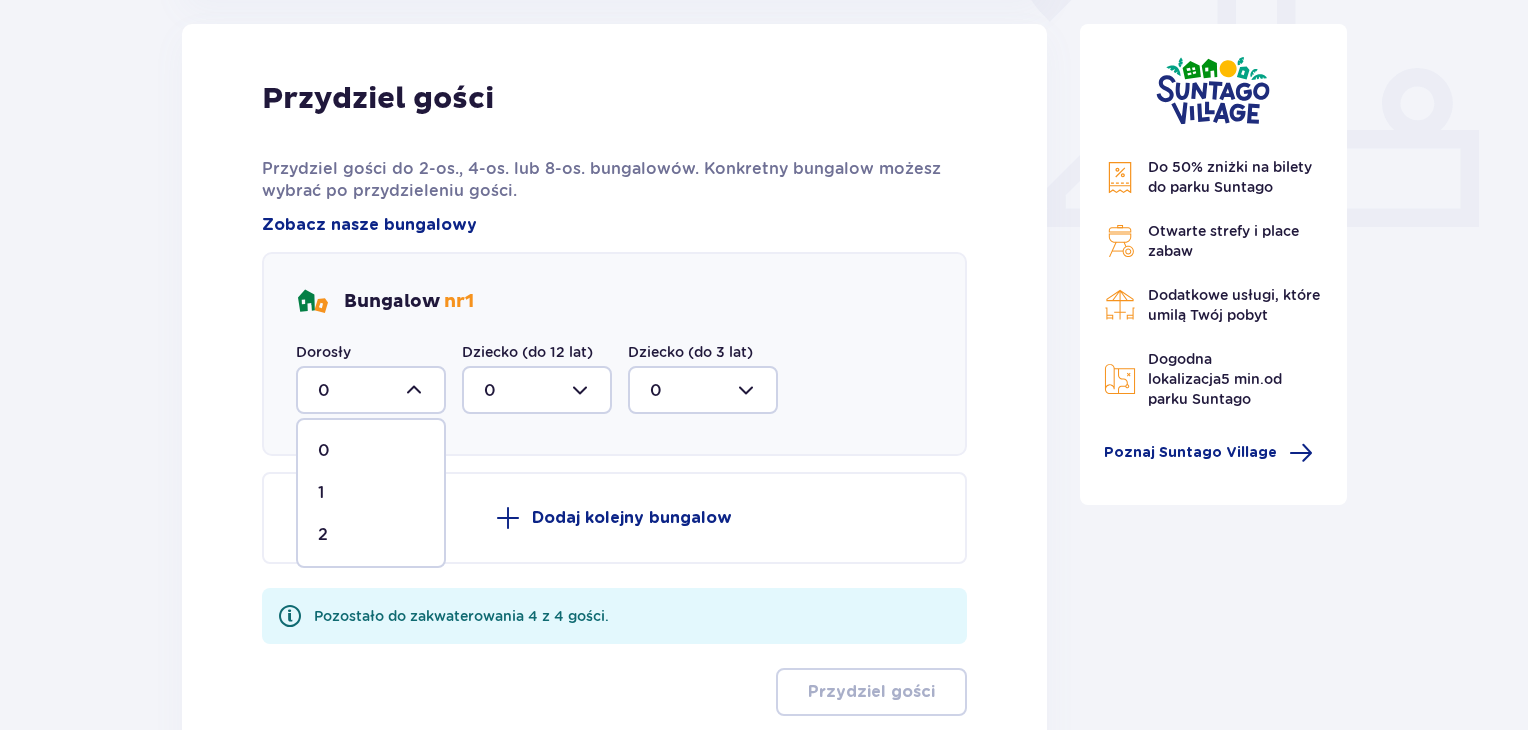 click on "2" at bounding box center (371, 535) 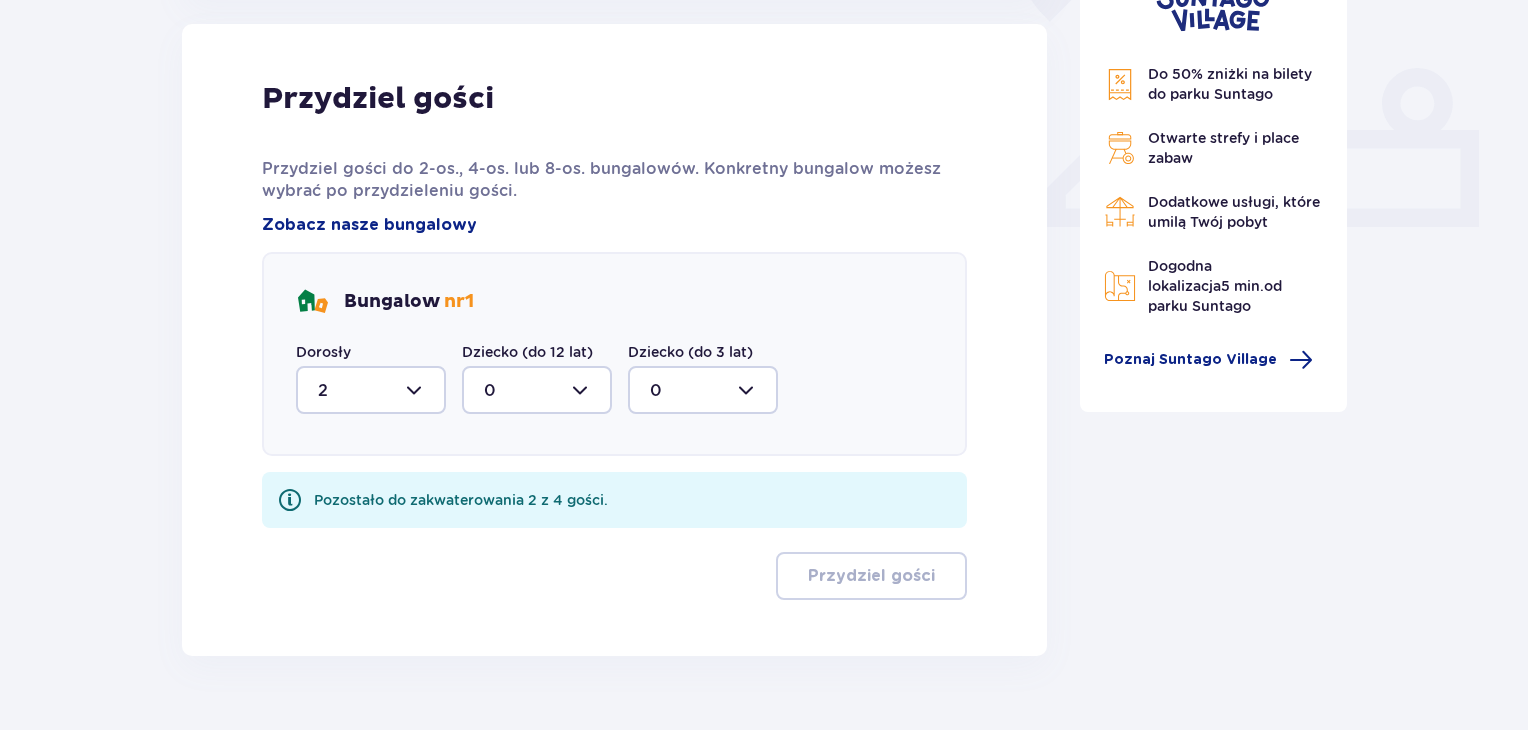 click at bounding box center [537, 390] 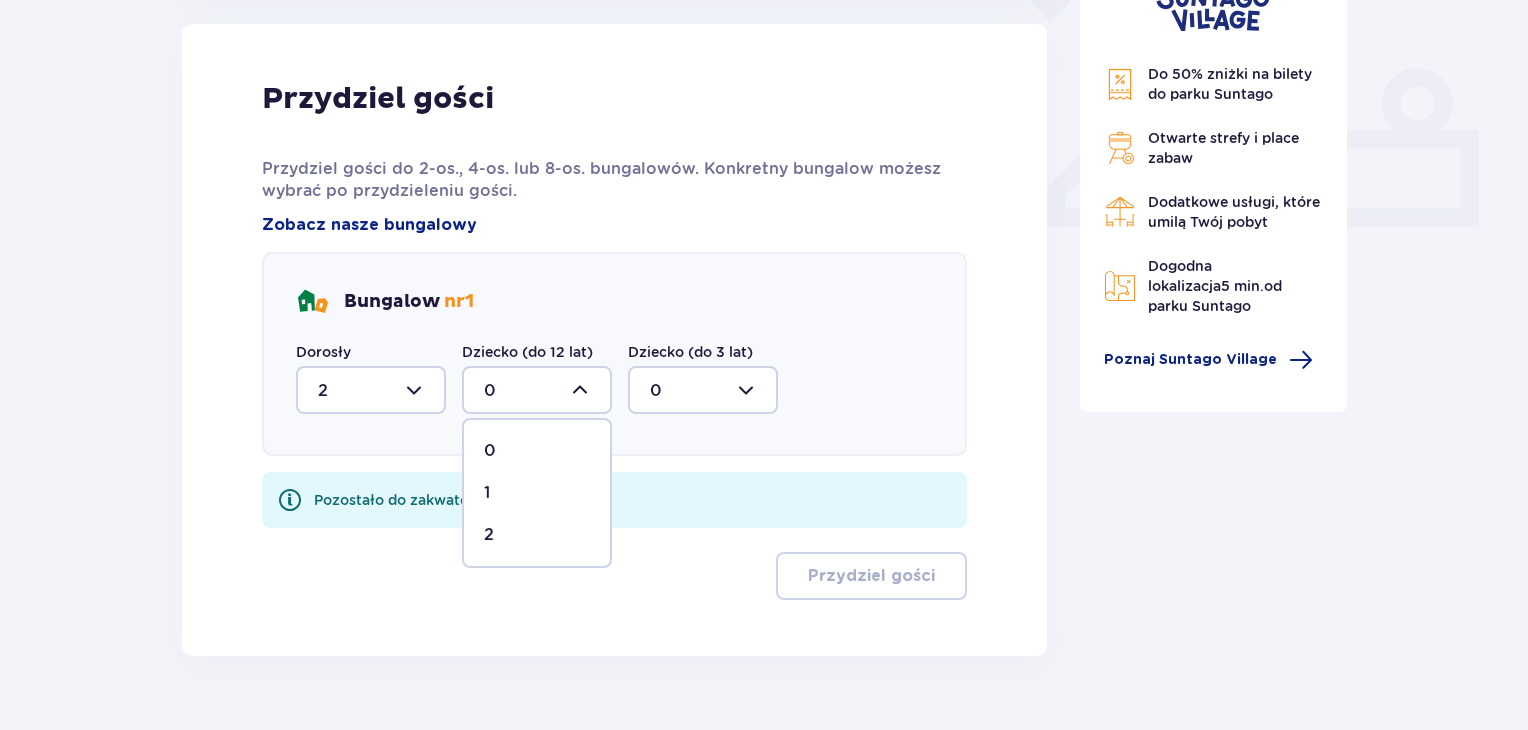 click on "2" at bounding box center [537, 535] 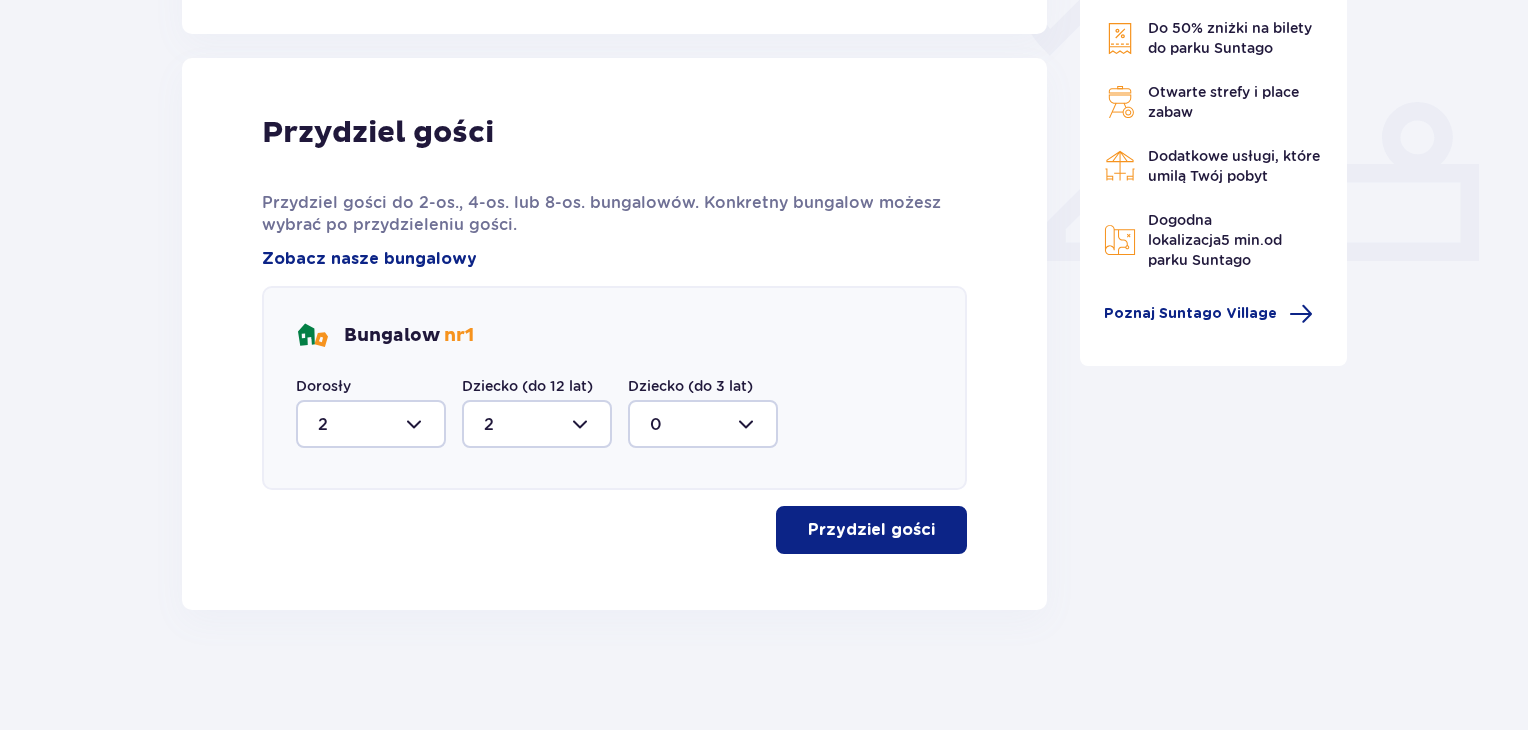 scroll, scrollTop: 772, scrollLeft: 0, axis: vertical 